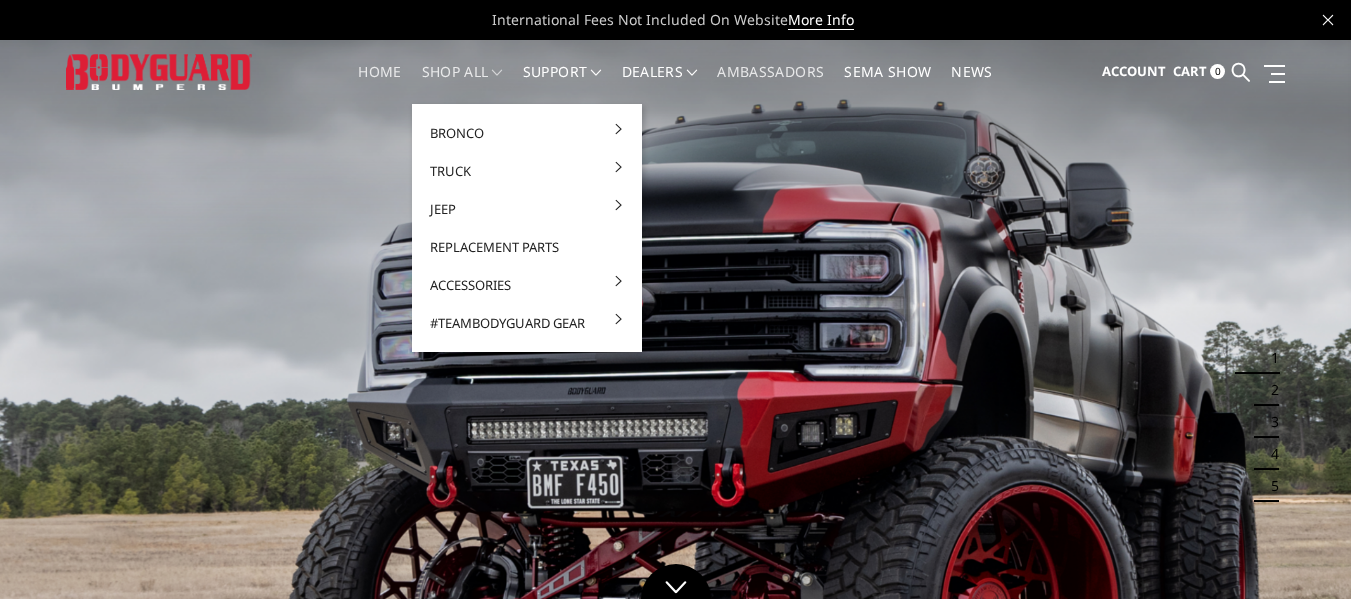 scroll, scrollTop: 0, scrollLeft: 0, axis: both 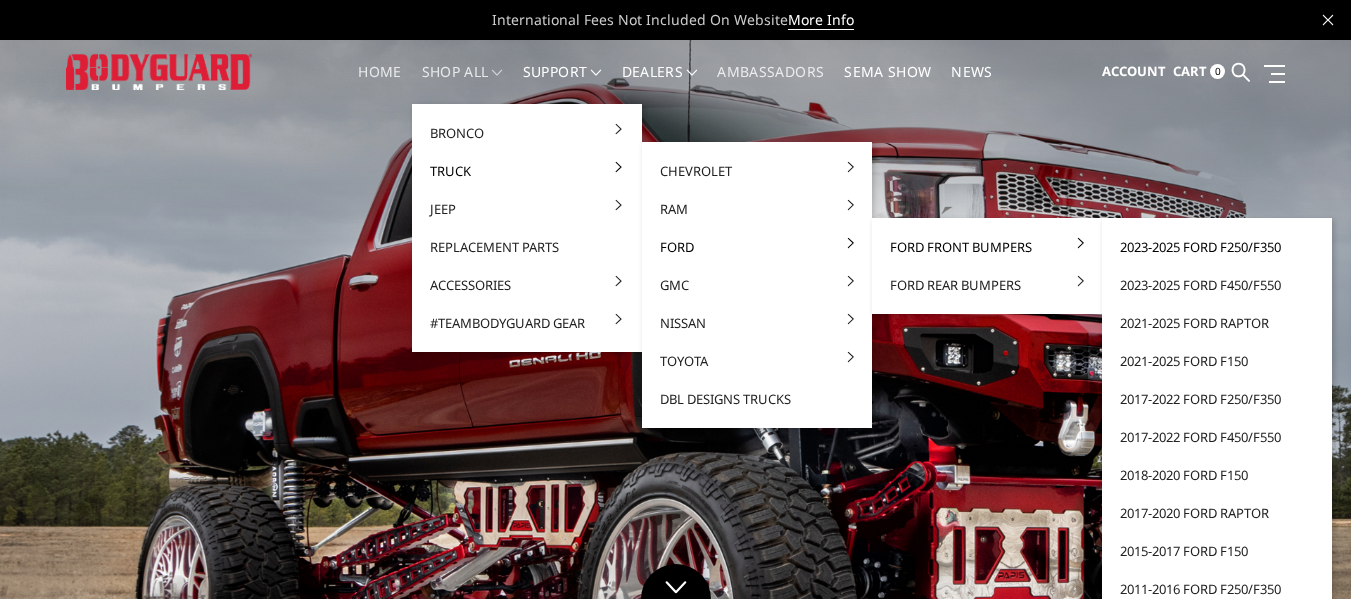 click on "2023-2025 Ford F250/F350" at bounding box center (1217, 247) 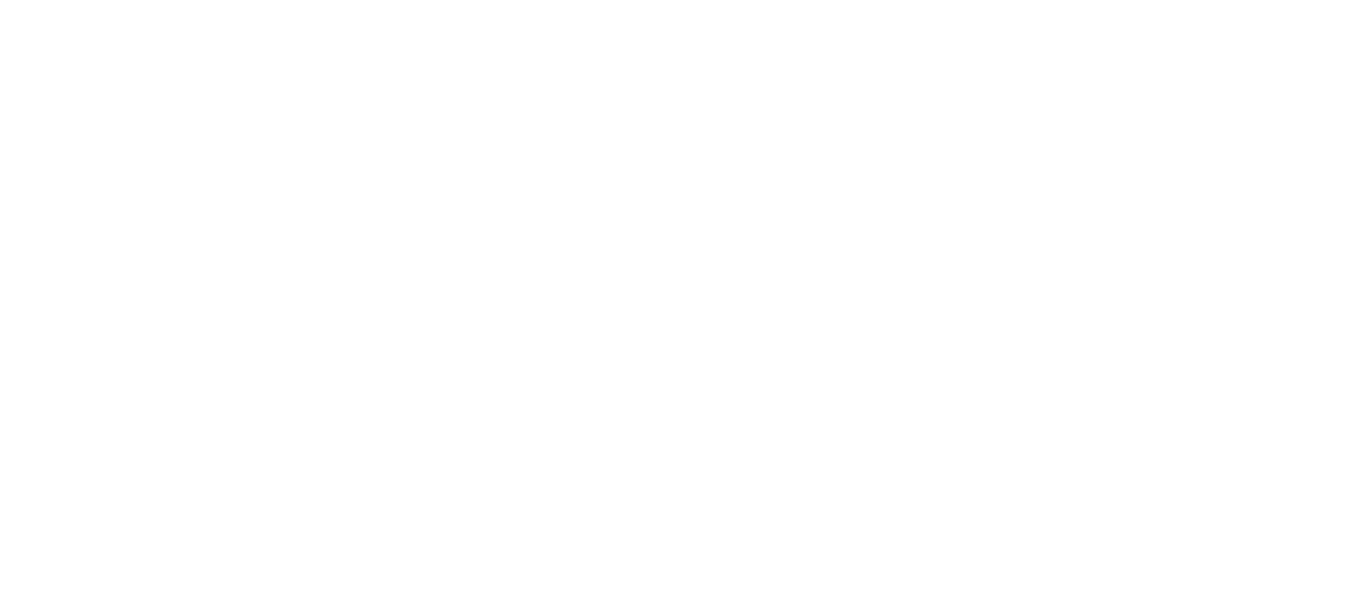 scroll, scrollTop: 0, scrollLeft: 0, axis: both 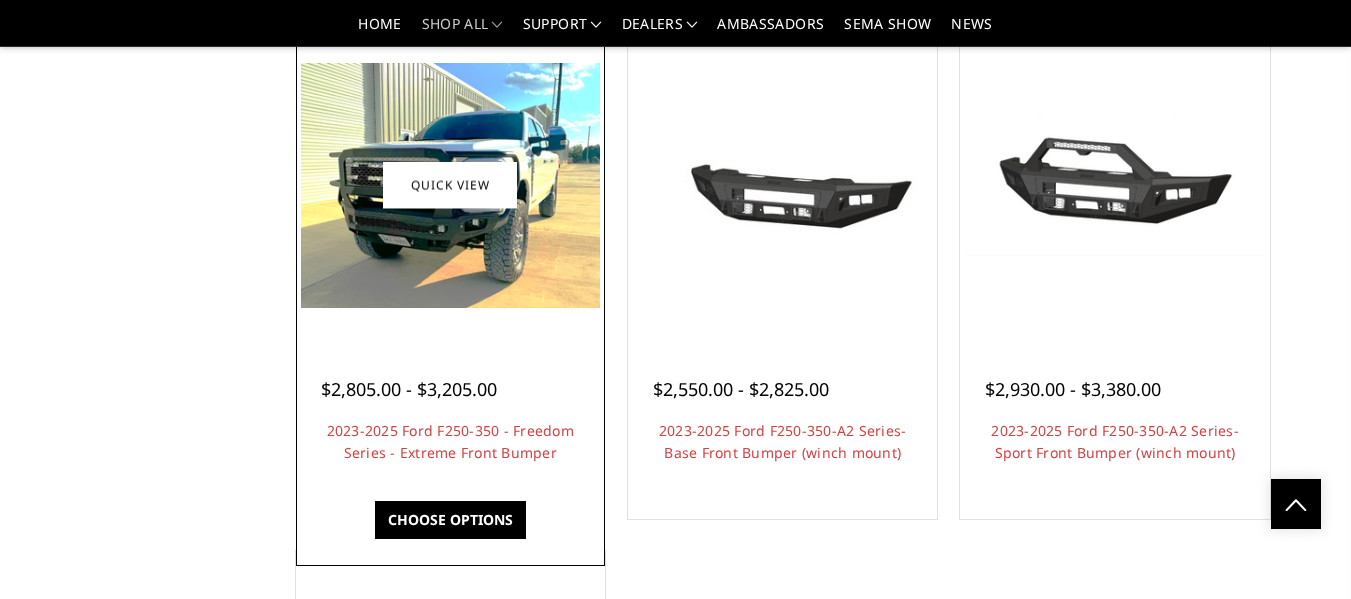 click on "$2,805.00 - $3,205.00" at bounding box center (409, 389) 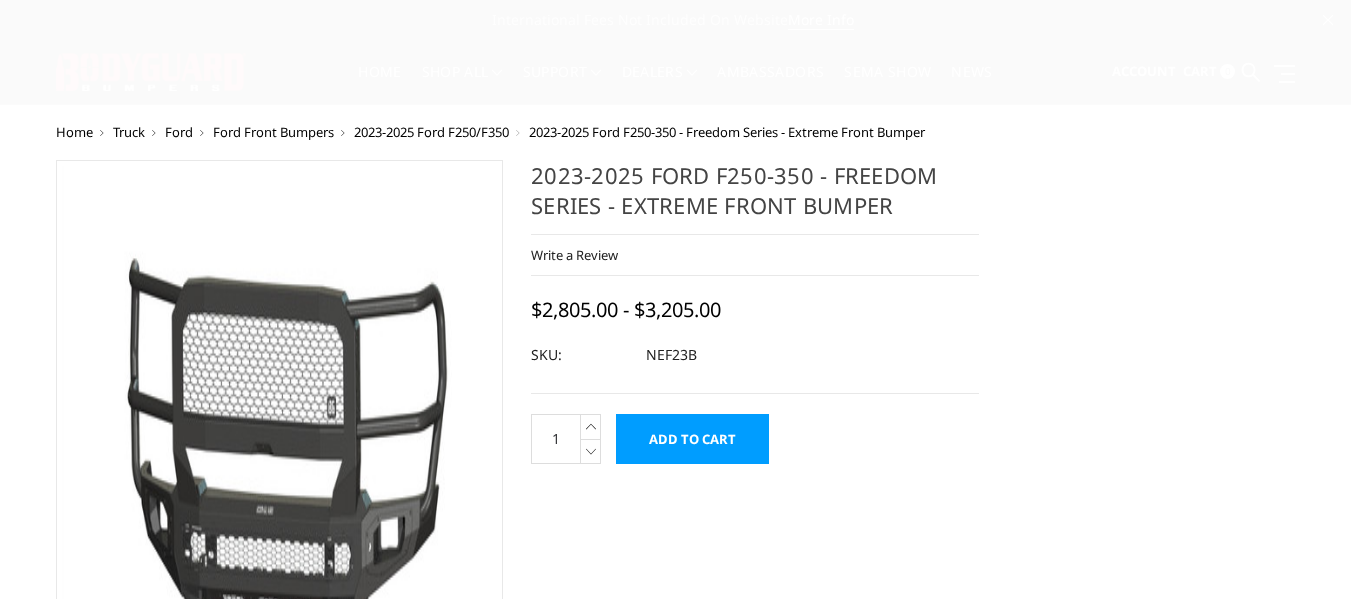 scroll, scrollTop: 0, scrollLeft: 0, axis: both 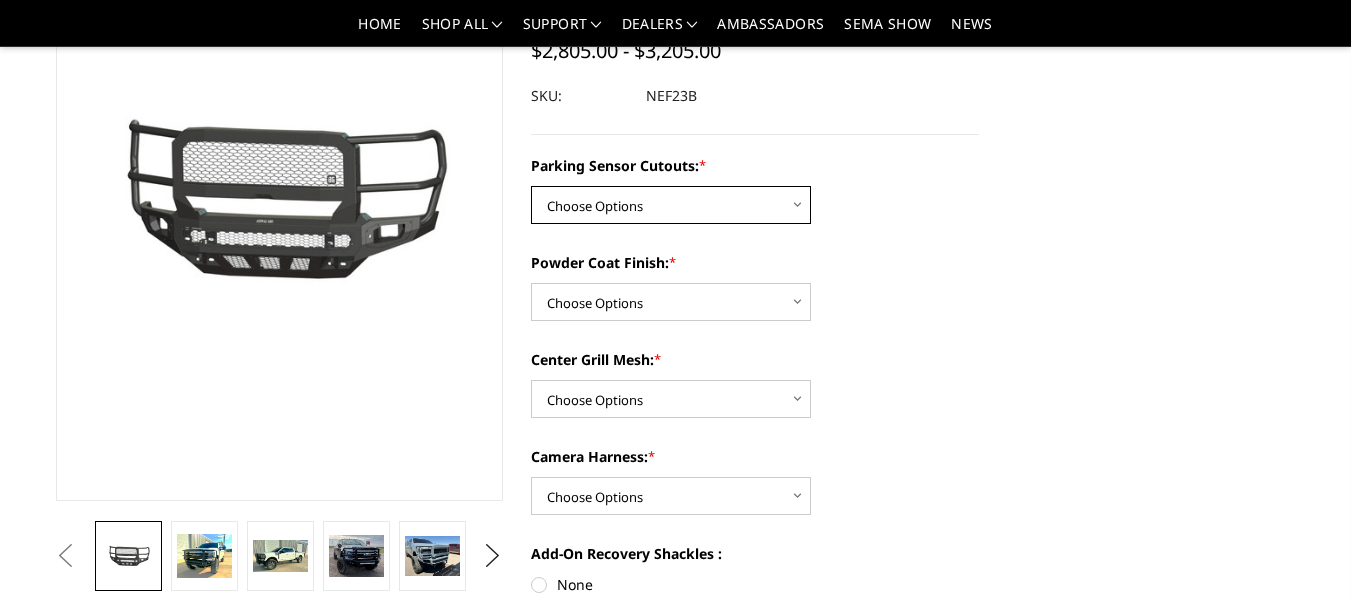 click on "Choose Options
No - Without Parking Sensor Cutouts
Yes - With Parking Sensor Cutouts" at bounding box center (671, 205) 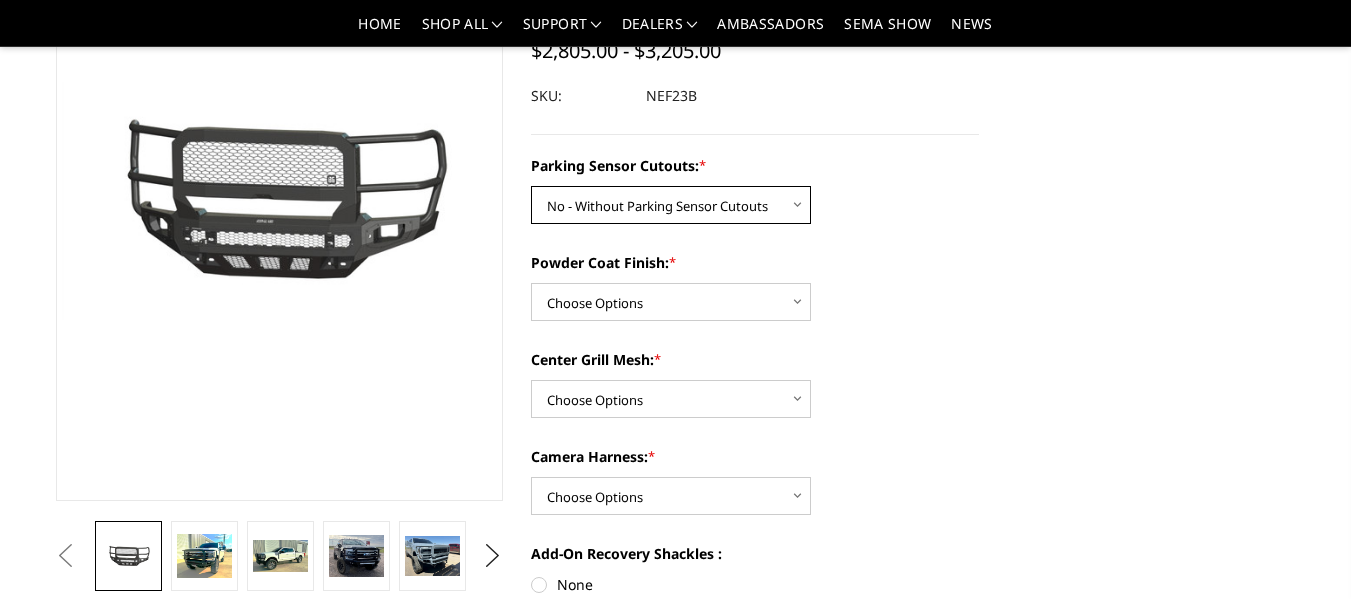 click on "Choose Options
No - Without Parking Sensor Cutouts
Yes - With Parking Sensor Cutouts" at bounding box center (671, 205) 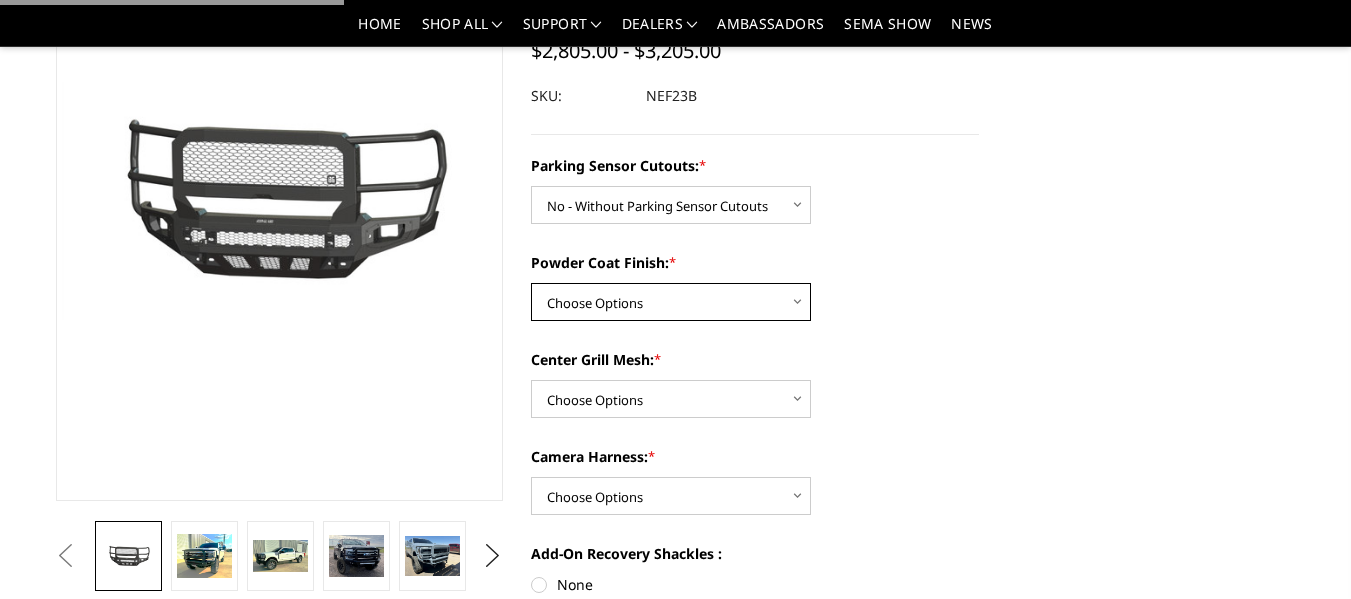 click on "Choose Options
Bare Metal
Textured Black Powder Coat" at bounding box center [671, 302] 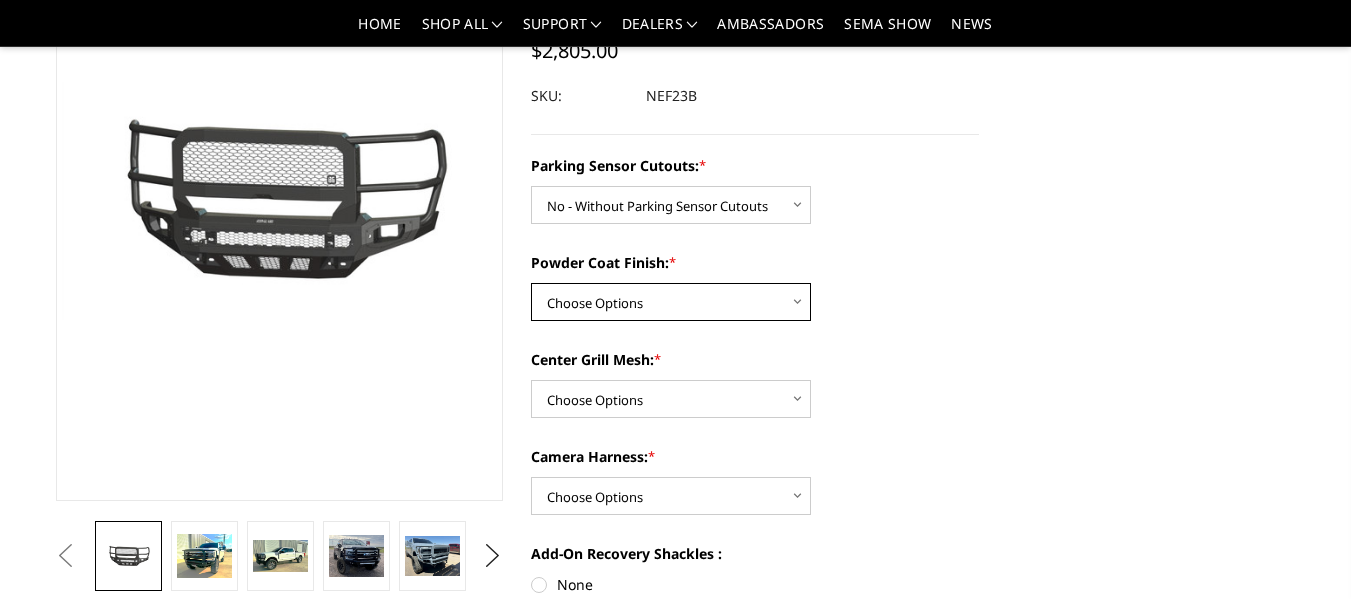 select on "2585" 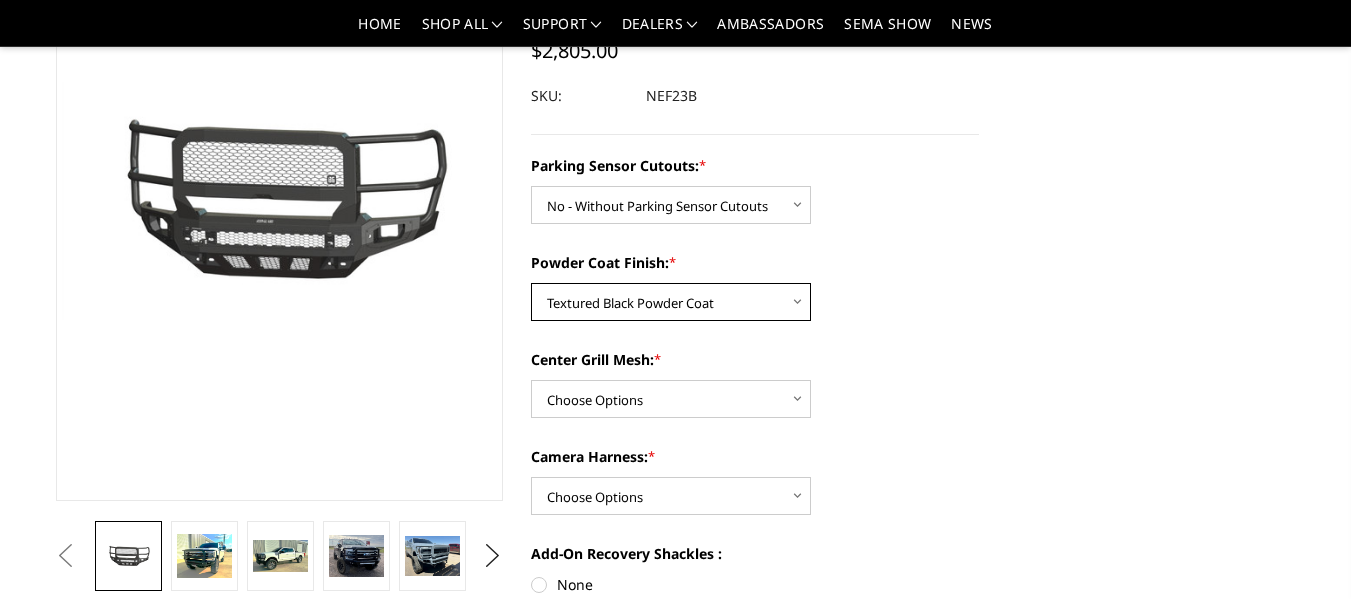click on "Choose Options
Bare Metal
Textured Black Powder Coat" at bounding box center (671, 302) 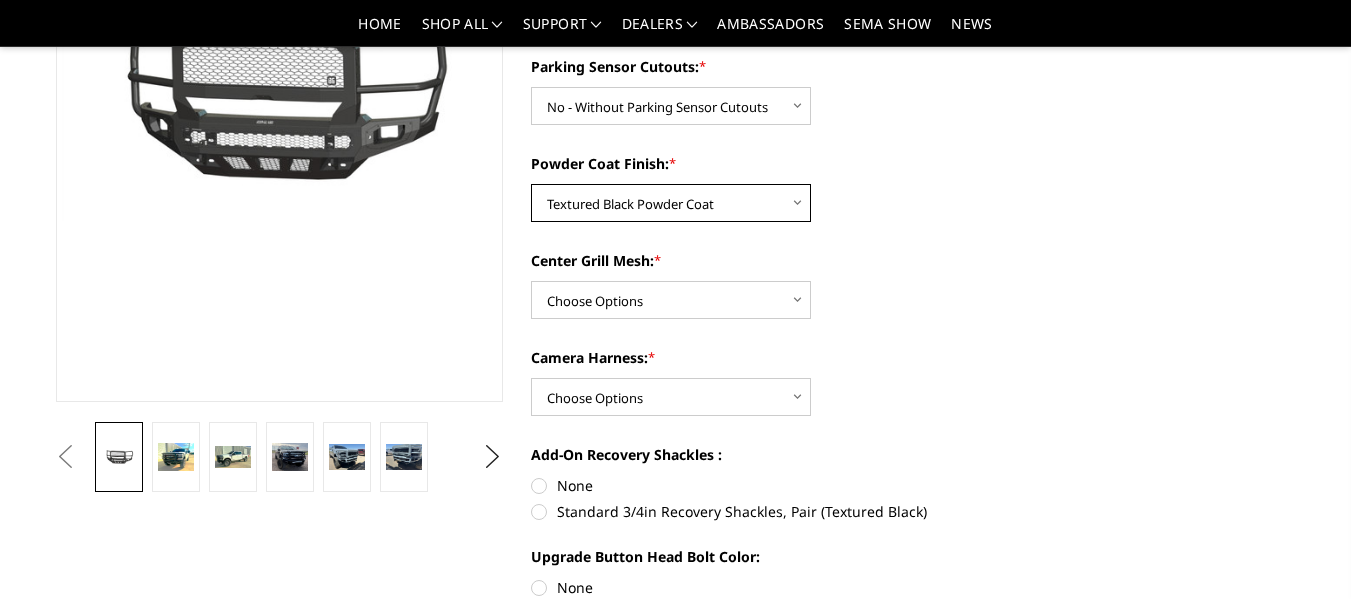 scroll, scrollTop: 300, scrollLeft: 0, axis: vertical 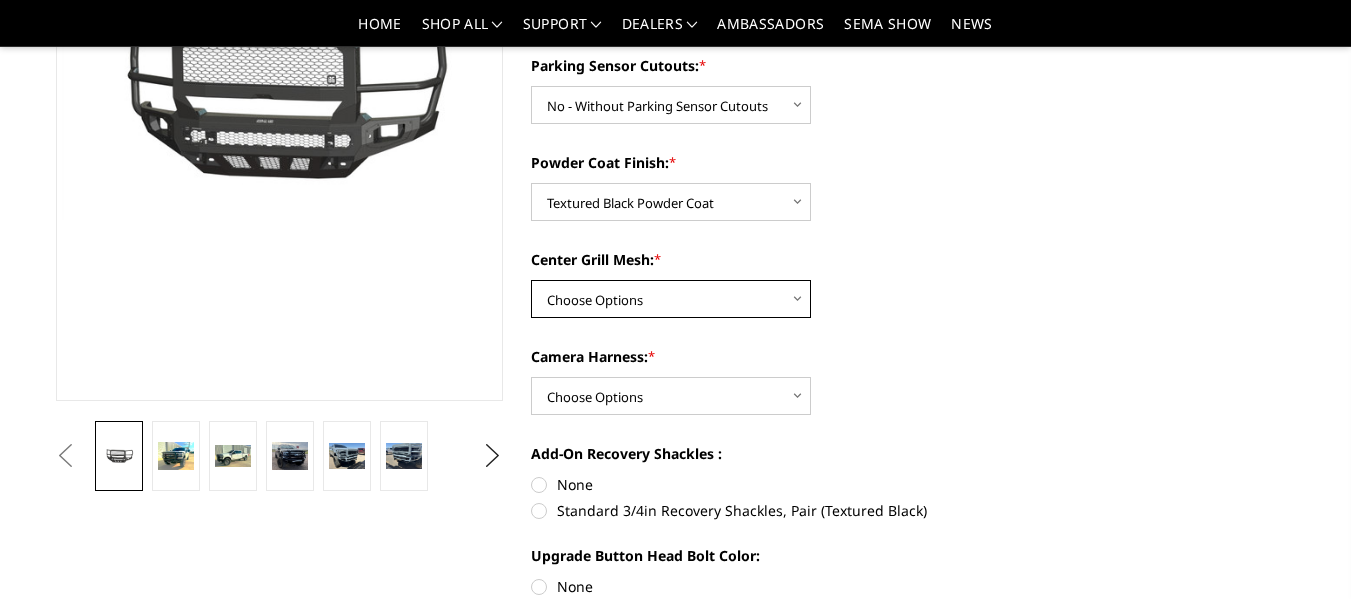 click on "Choose Options
With Center Grill Mesh
Without Center Grill Mesh" at bounding box center (671, 299) 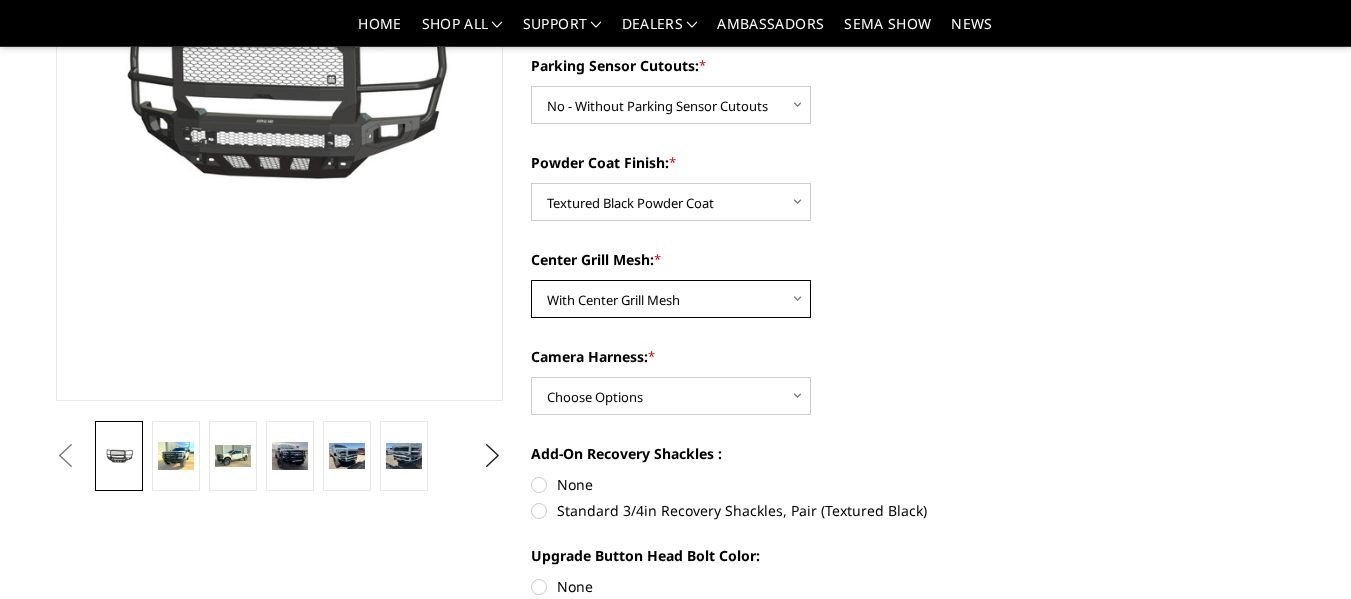 click on "Choose Options
With Center Grill Mesh
Without Center Grill Mesh" at bounding box center [671, 299] 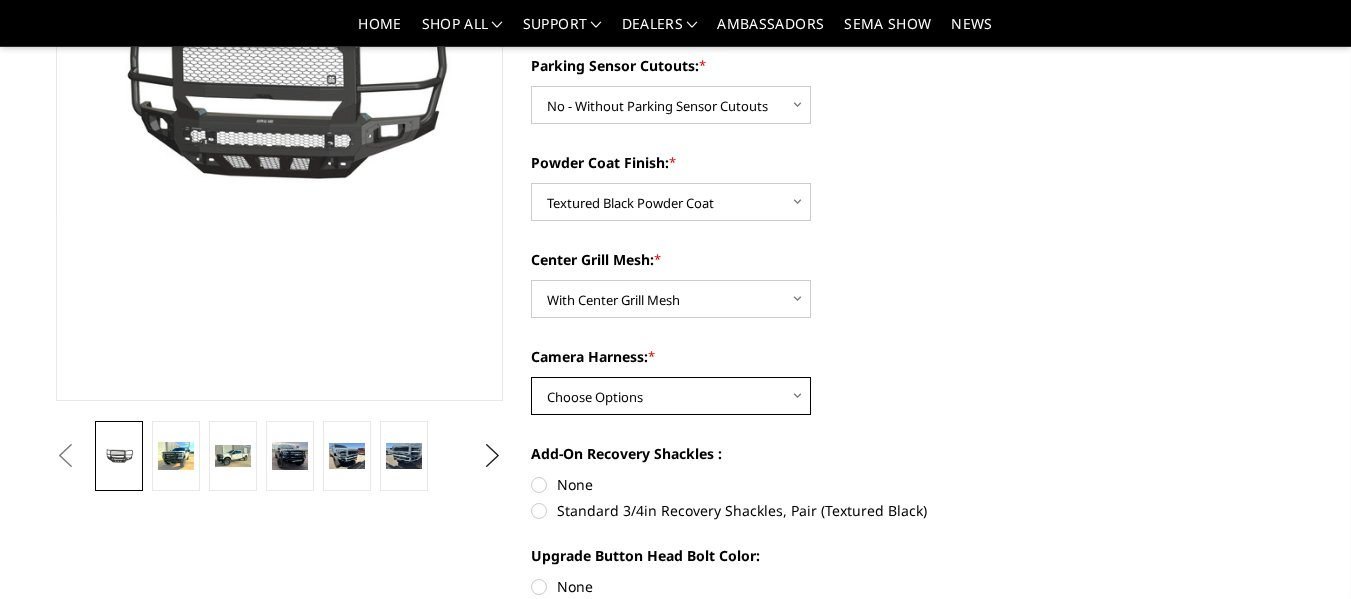 click on "Choose Options
WITH Camera Harness
WITHOUT Camera Harness" at bounding box center (671, 396) 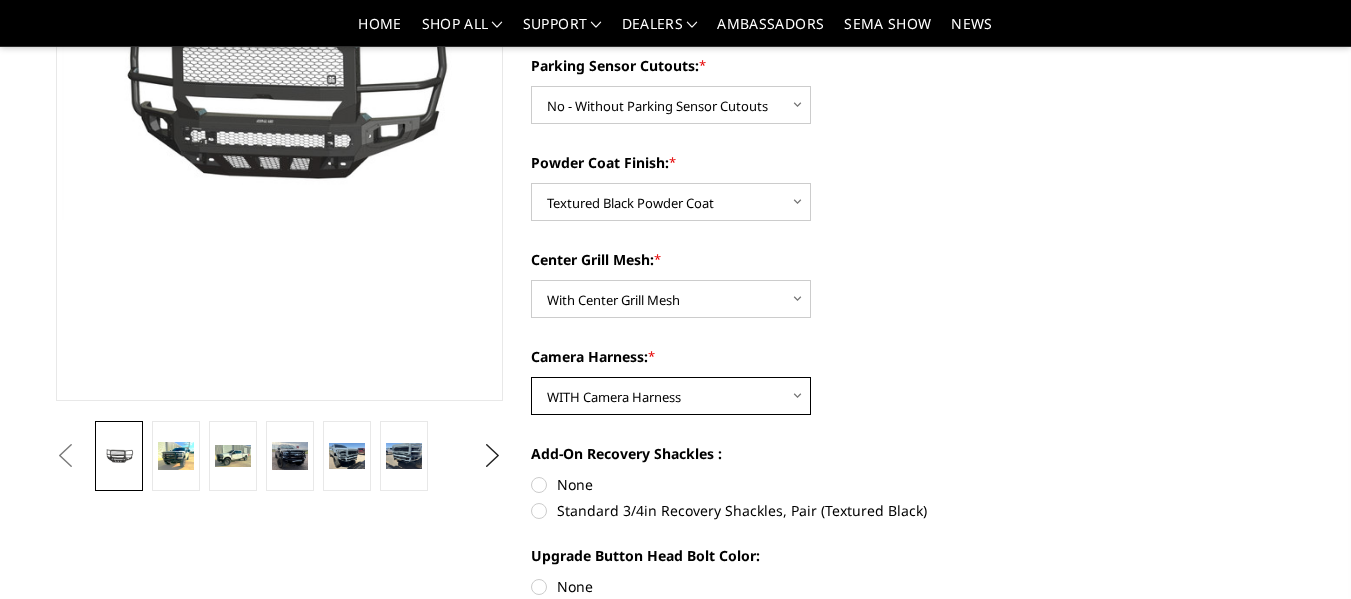 click on "Choose Options
WITH Camera Harness
WITHOUT Camera Harness" at bounding box center (671, 396) 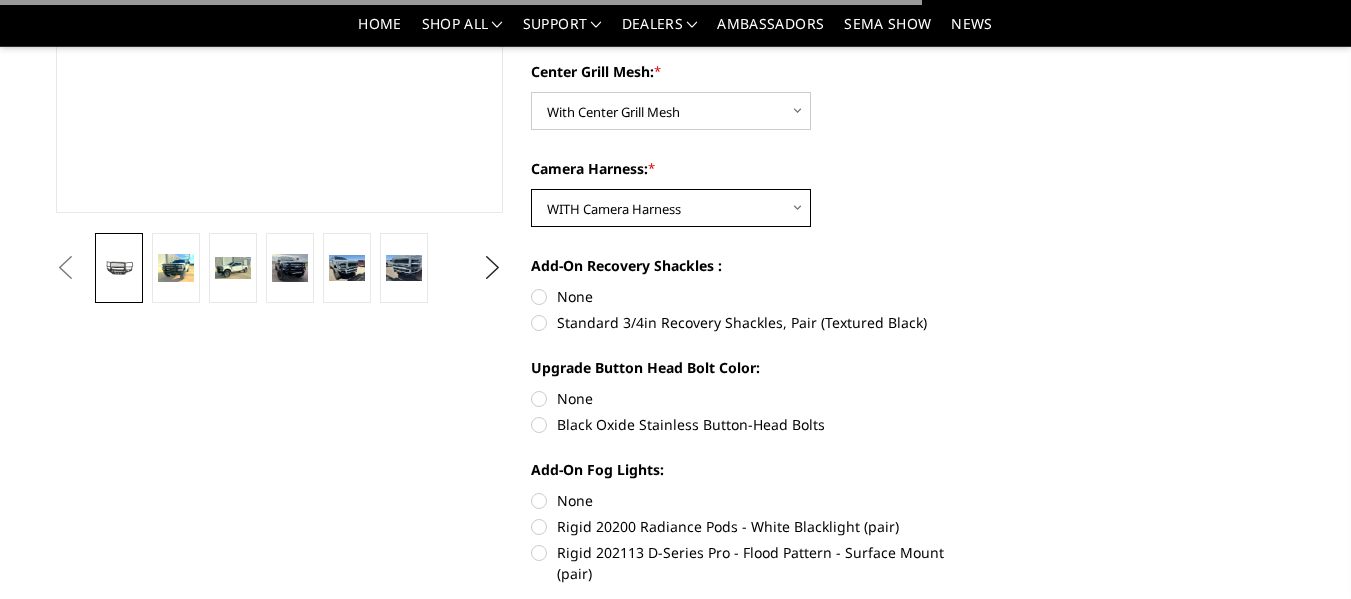 scroll, scrollTop: 500, scrollLeft: 0, axis: vertical 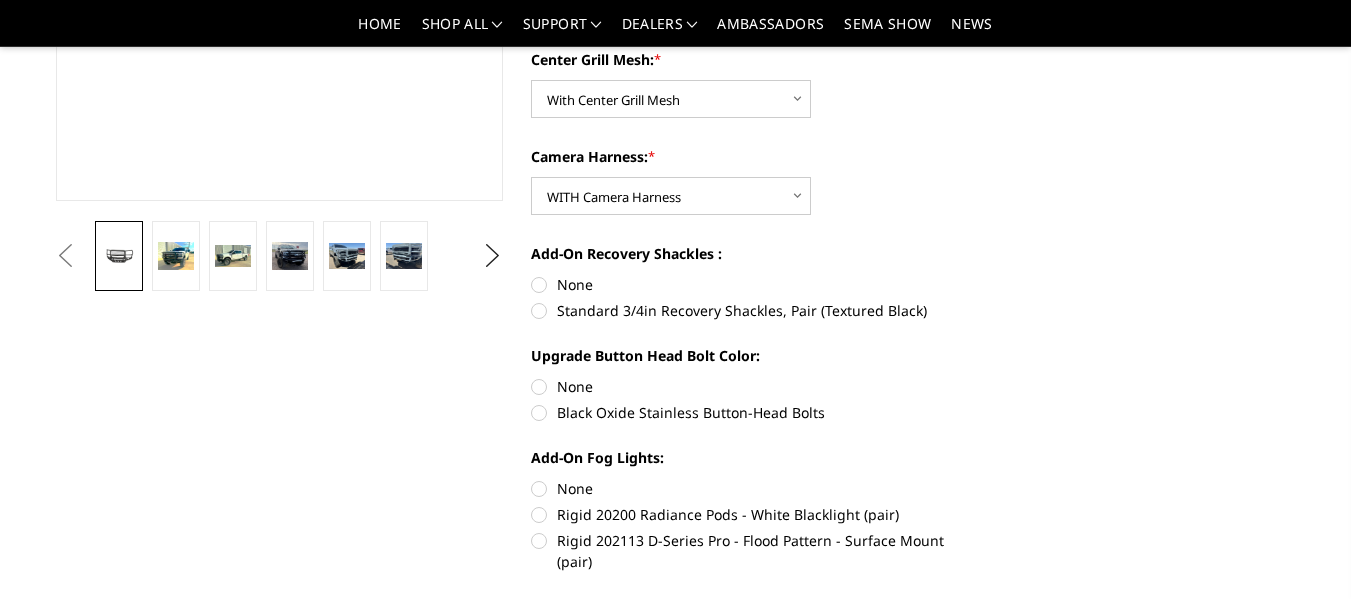 click on "Black Oxide Stainless Button-Head Bolts" at bounding box center [755, 412] 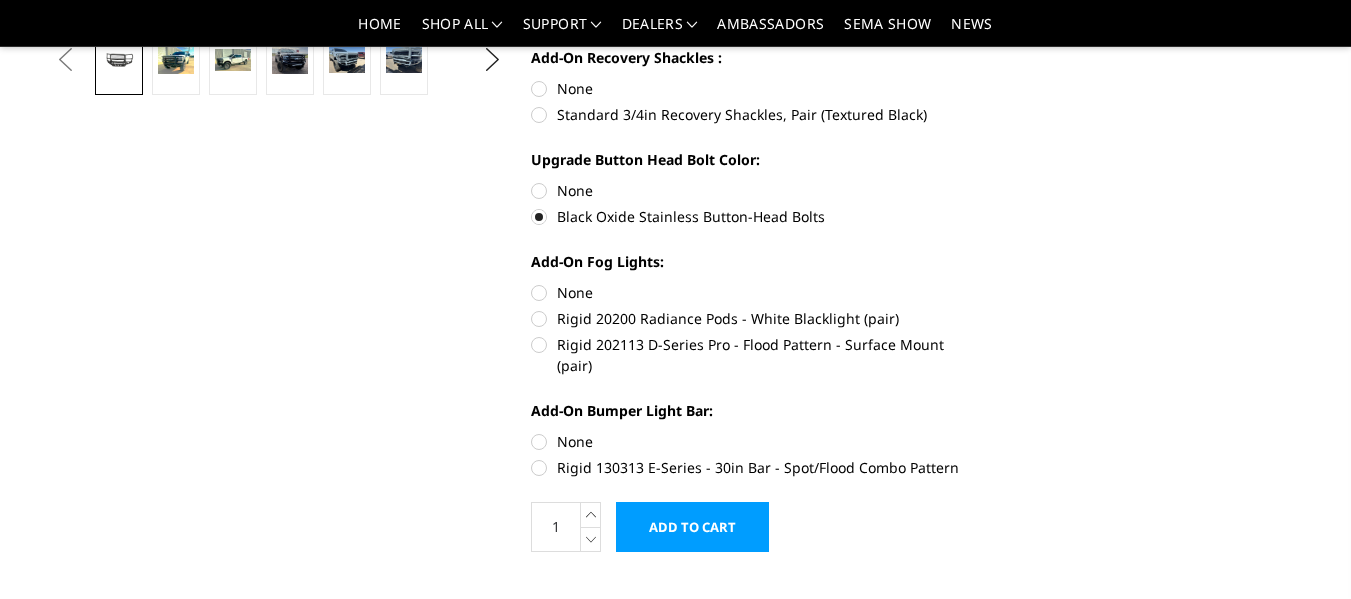 scroll, scrollTop: 700, scrollLeft: 0, axis: vertical 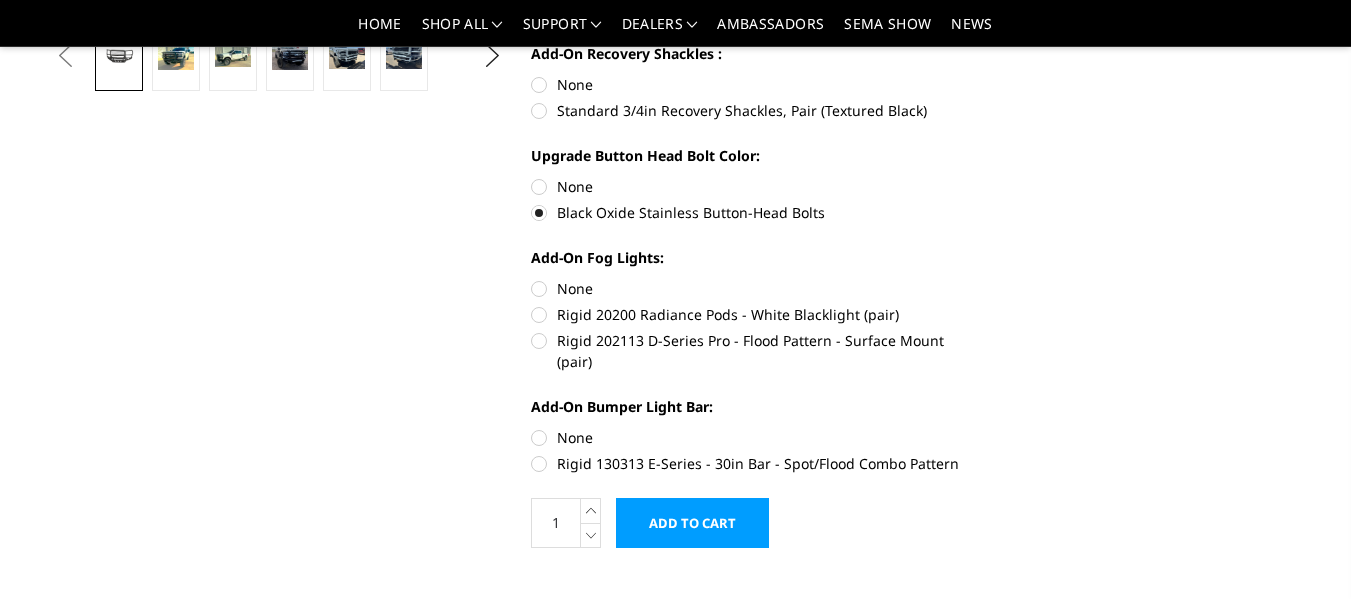 click on "Rigid 202113 D-Series Pro - Flood Pattern - Surface Mount (pair)" at bounding box center (755, 351) 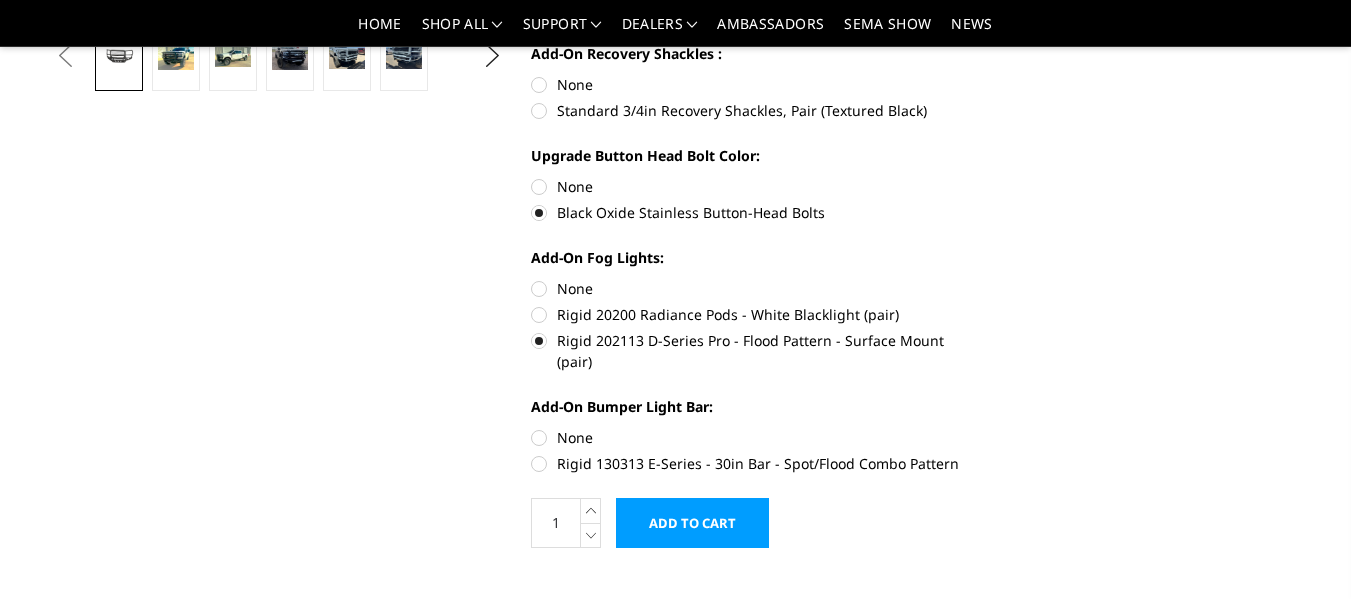 click on "Rigid 130313 E-Series - 30in Bar - Spot/Flood Combo Pattern" at bounding box center (755, 463) 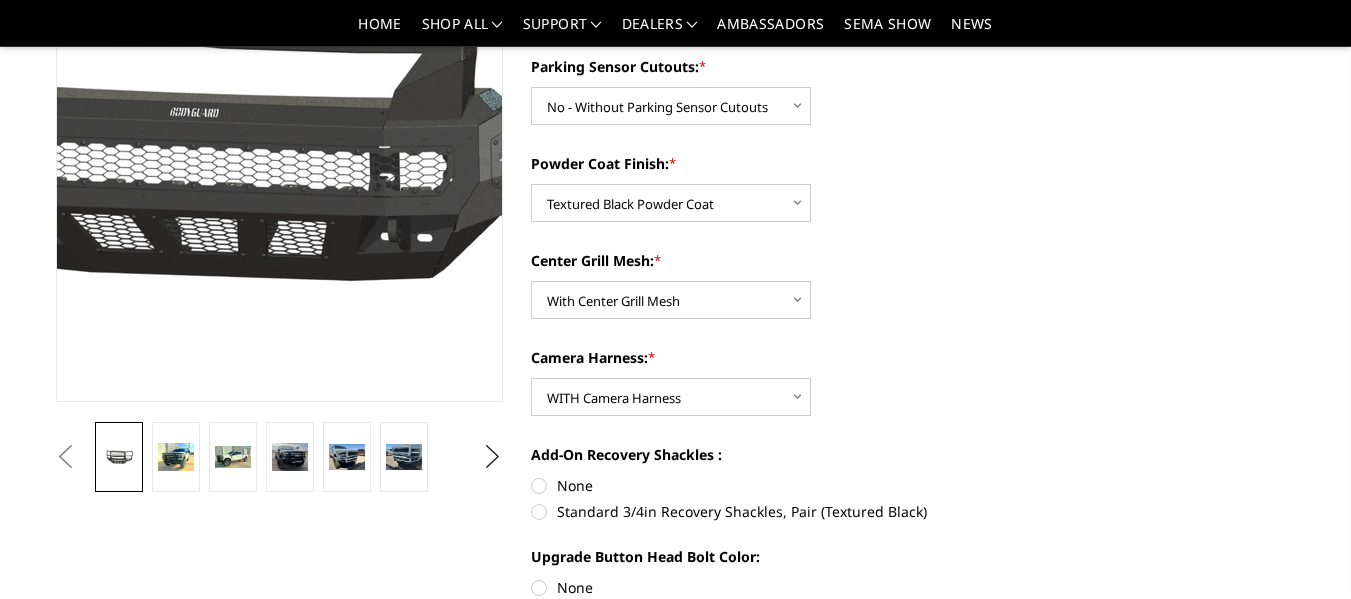 scroll, scrollTop: 300, scrollLeft: 0, axis: vertical 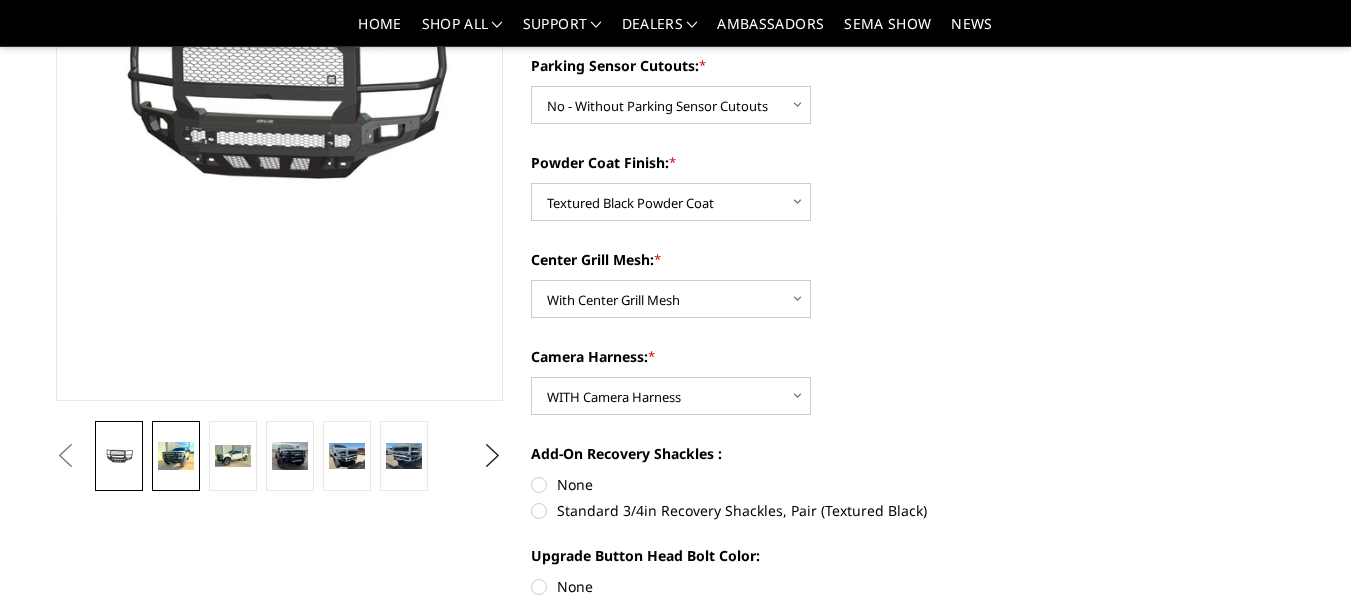 click at bounding box center (175, 456) 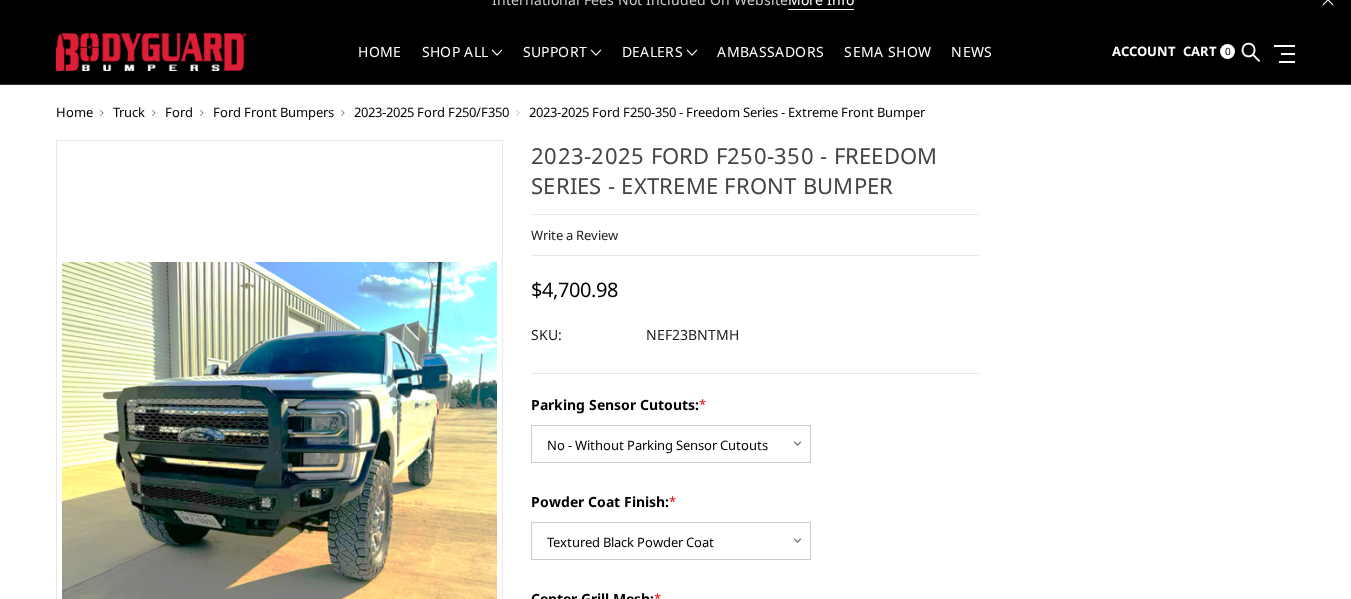 scroll, scrollTop: 0, scrollLeft: 0, axis: both 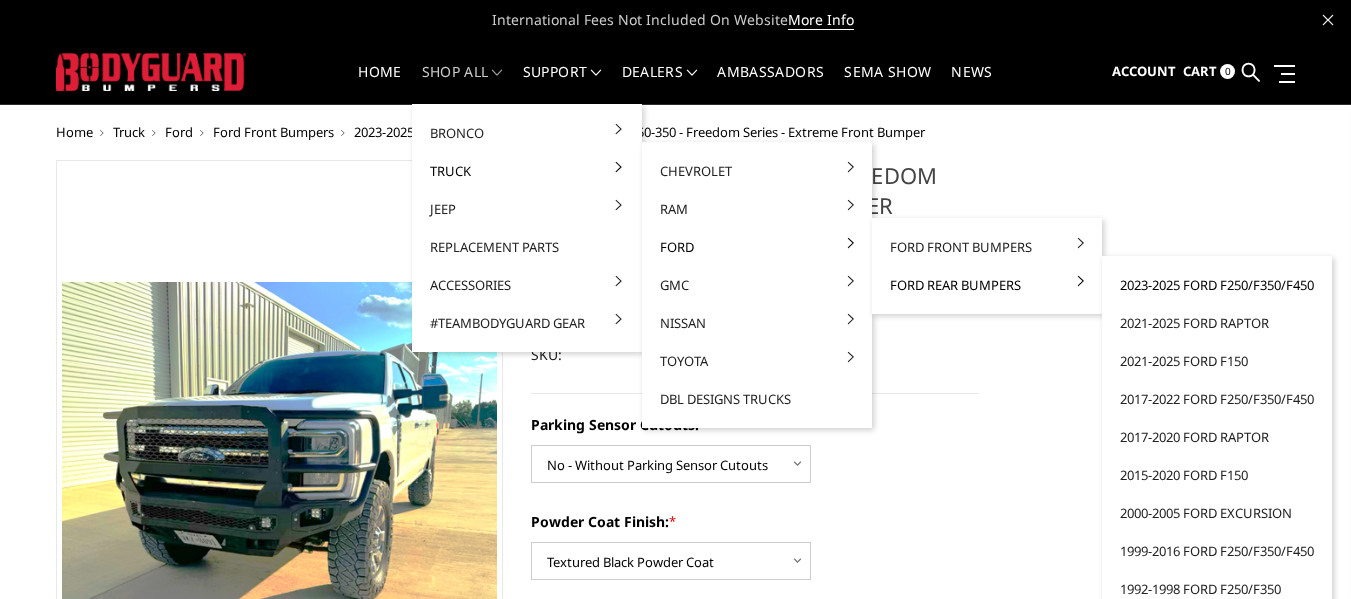 click on "2023-2025 Ford F250/F350/F450" at bounding box center [1217, 285] 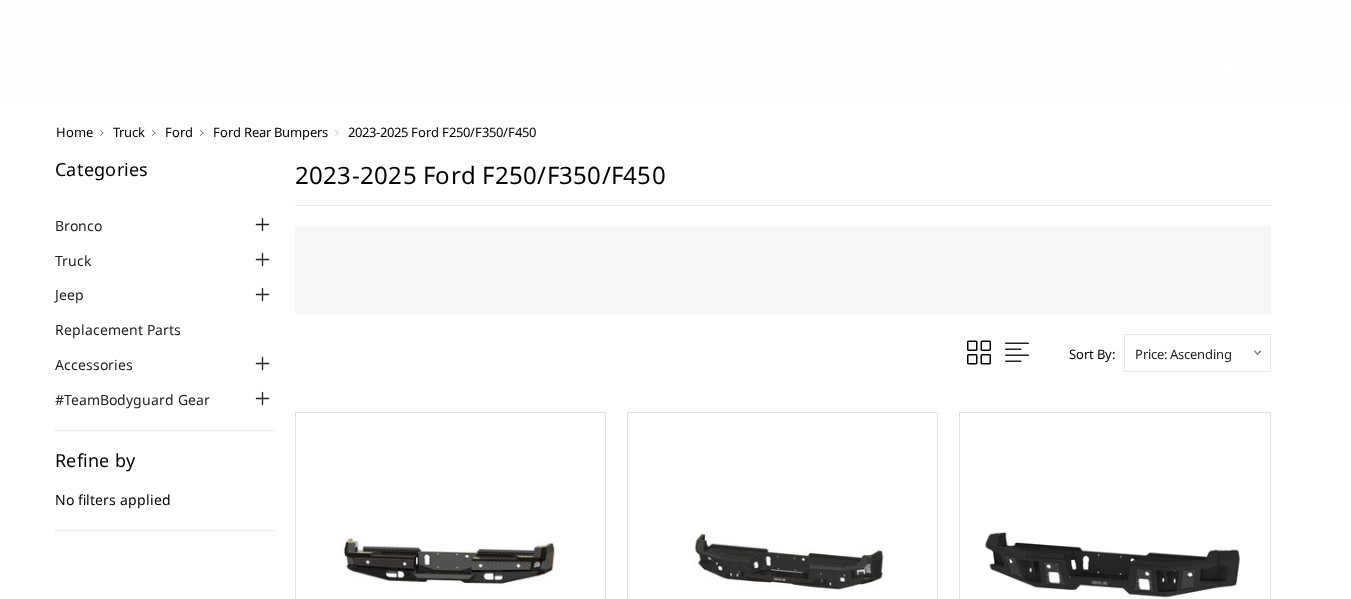 scroll, scrollTop: 0, scrollLeft: 0, axis: both 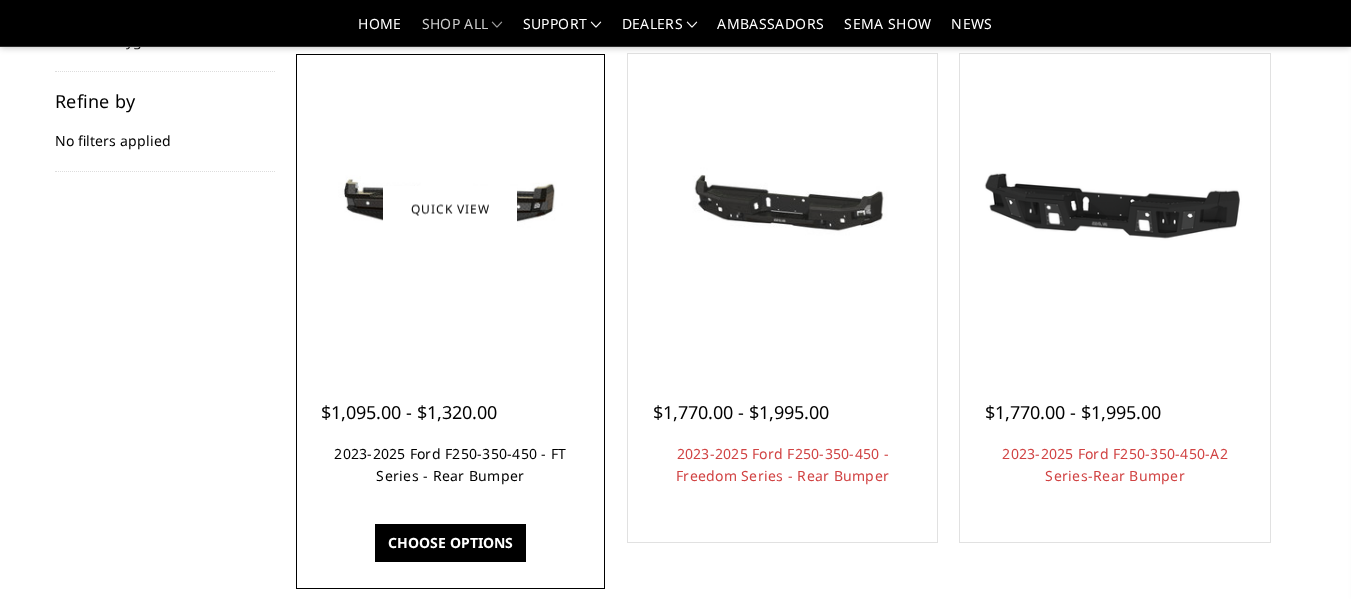 click on "2023-2025 Ford F250-350-450 - FT Series - Rear Bumper" at bounding box center [450, 464] 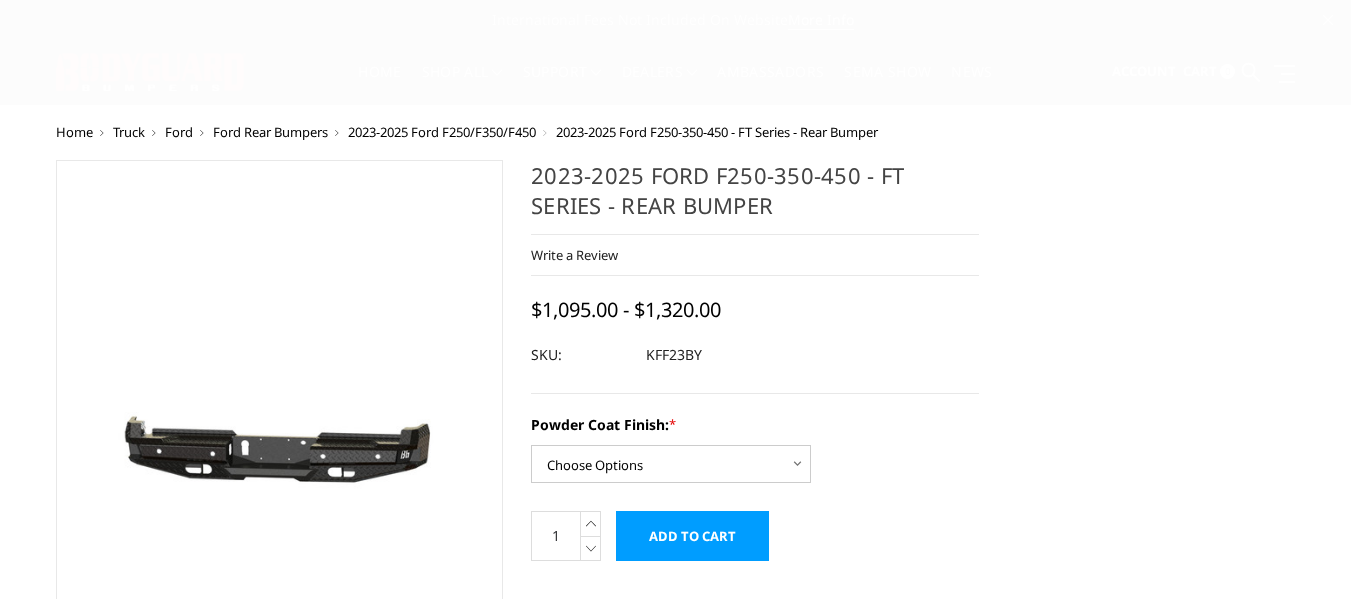 scroll, scrollTop: 0, scrollLeft: 0, axis: both 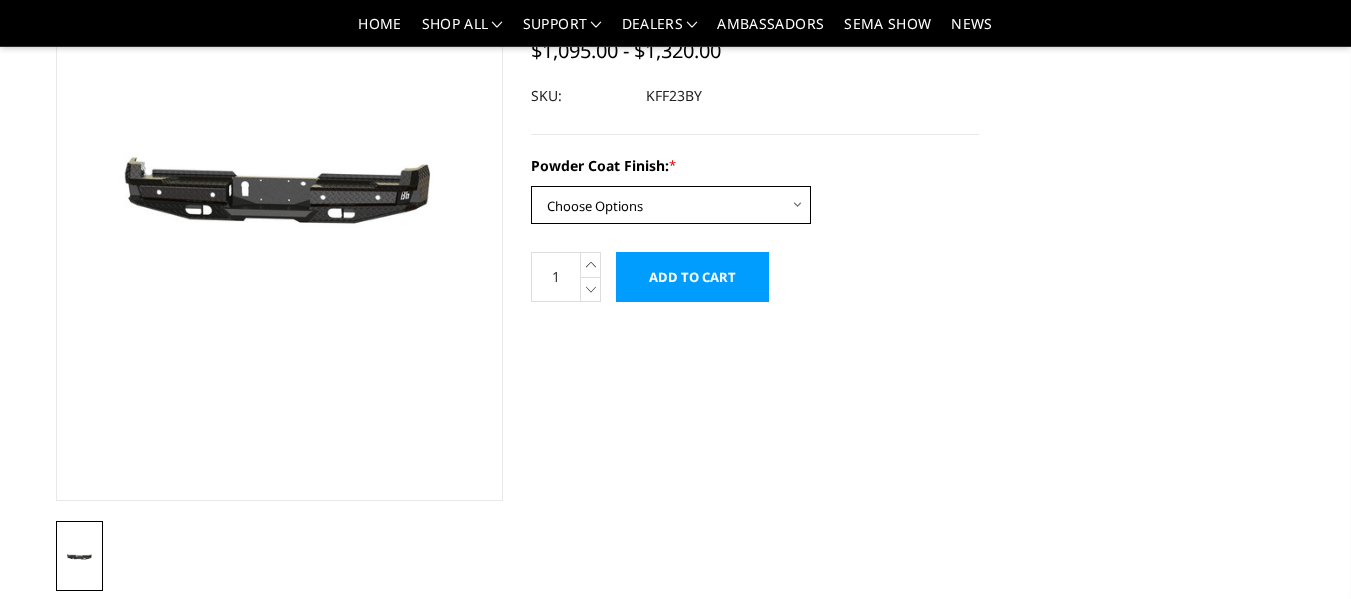 click on "Choose Options
Bare Metal
Gloss Black Powder Coat
Textured Black Powder Coat" at bounding box center [671, 205] 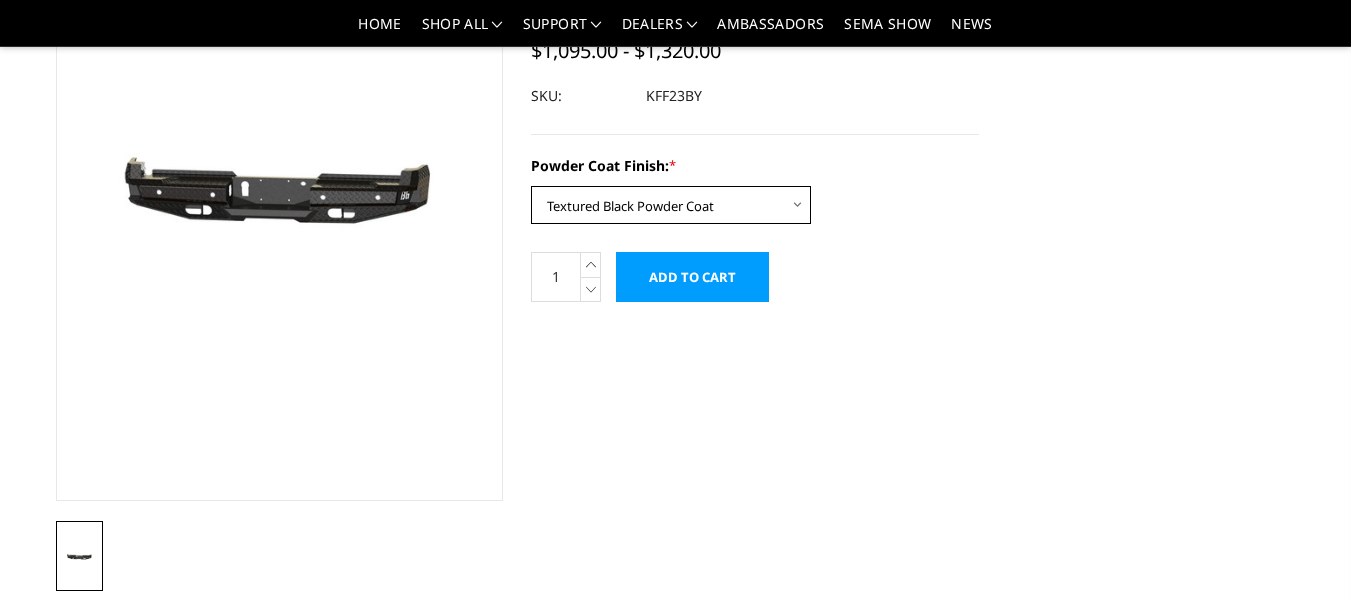 click on "Choose Options
Bare Metal
Gloss Black Powder Coat
Textured Black Powder Coat" at bounding box center (671, 205) 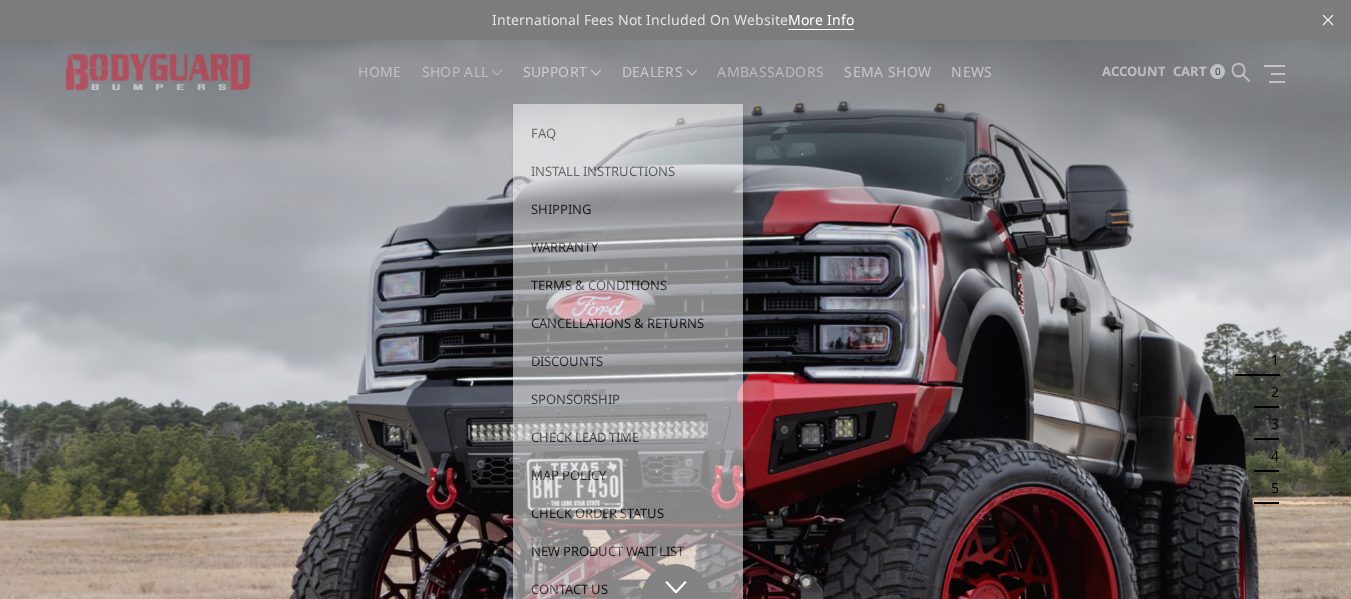 scroll, scrollTop: 0, scrollLeft: 0, axis: both 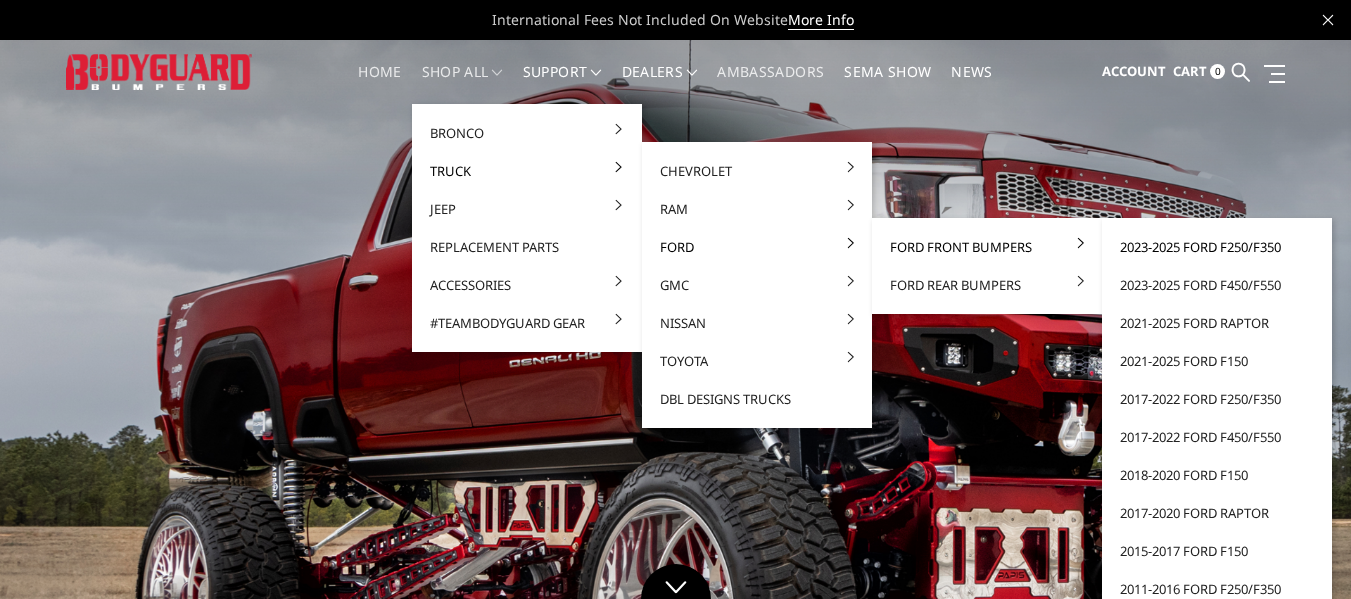 click on "2023-2025 Ford F250/F350" at bounding box center [1217, 247] 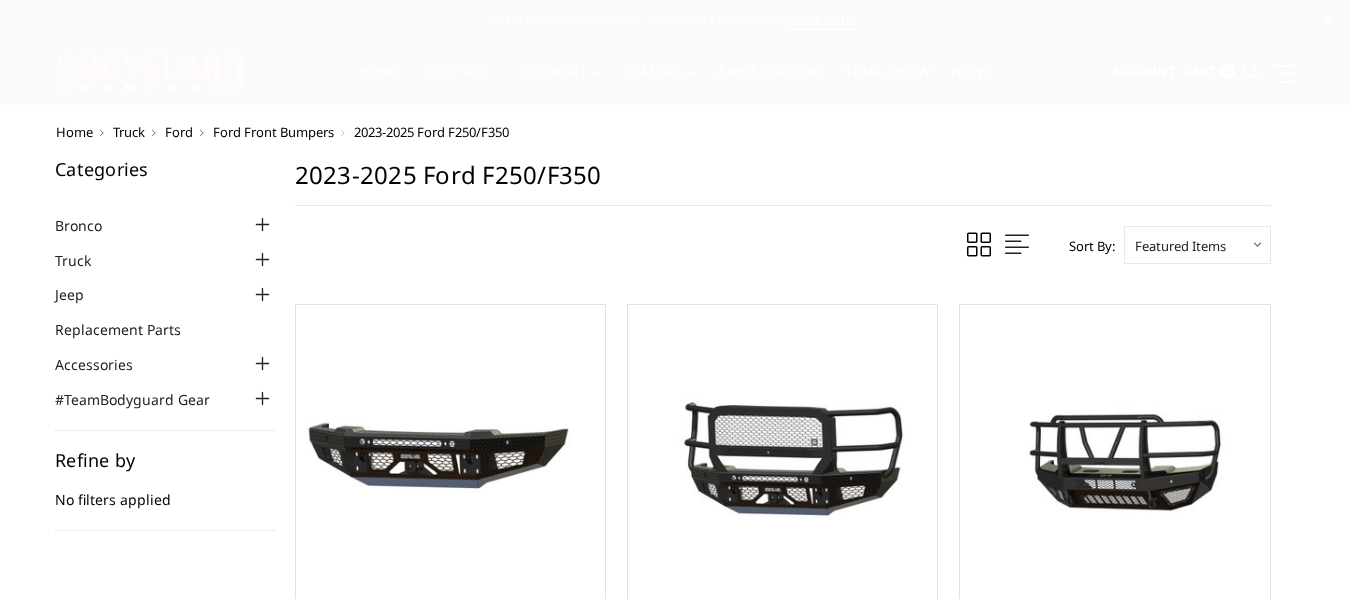 scroll, scrollTop: 0, scrollLeft: 0, axis: both 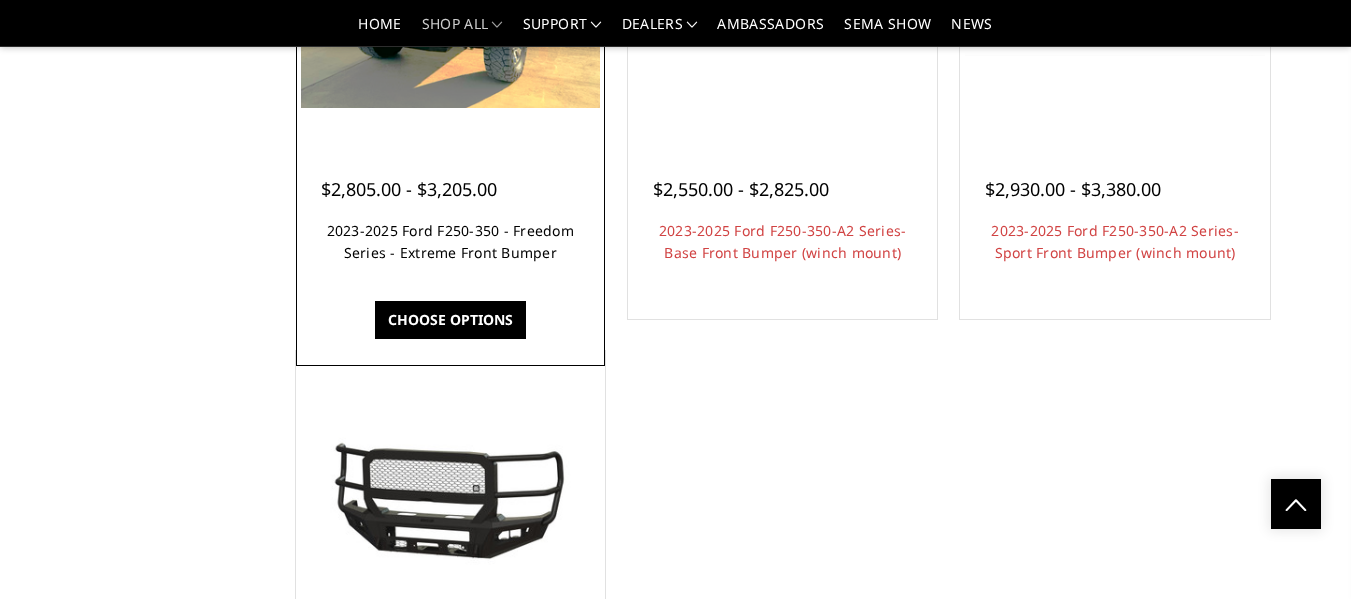 click on "2023-2025 Ford F250-350 - Freedom Series - Extreme Front Bumper" at bounding box center (450, 241) 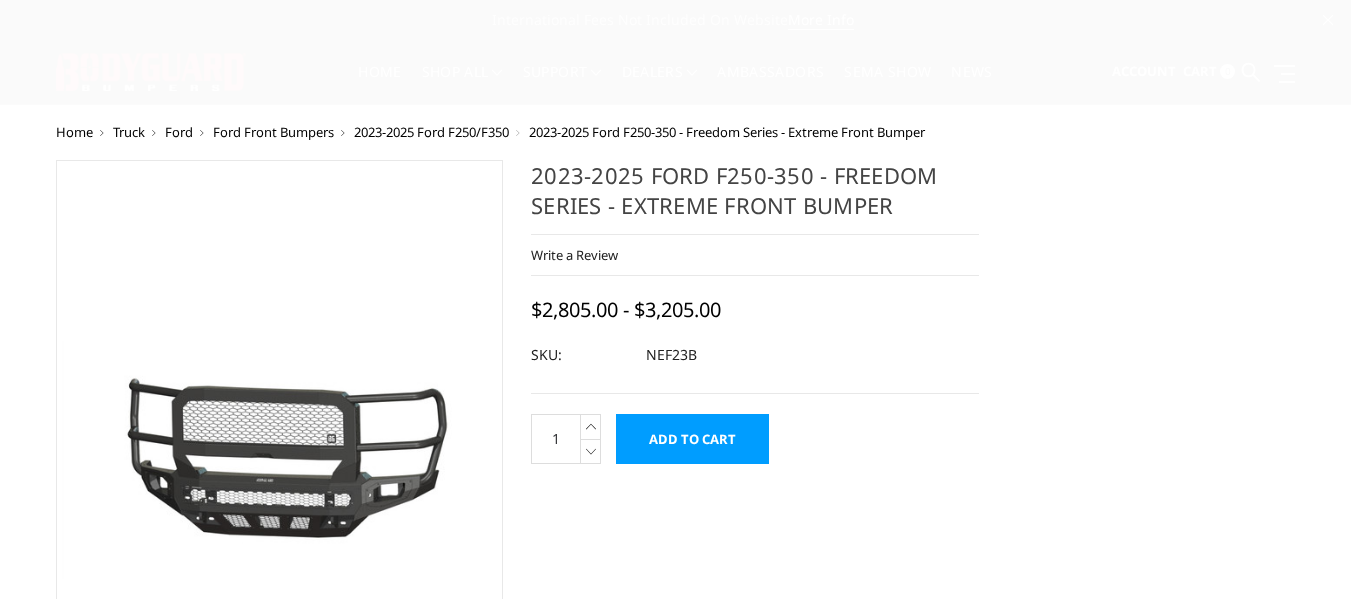 scroll, scrollTop: 0, scrollLeft: 0, axis: both 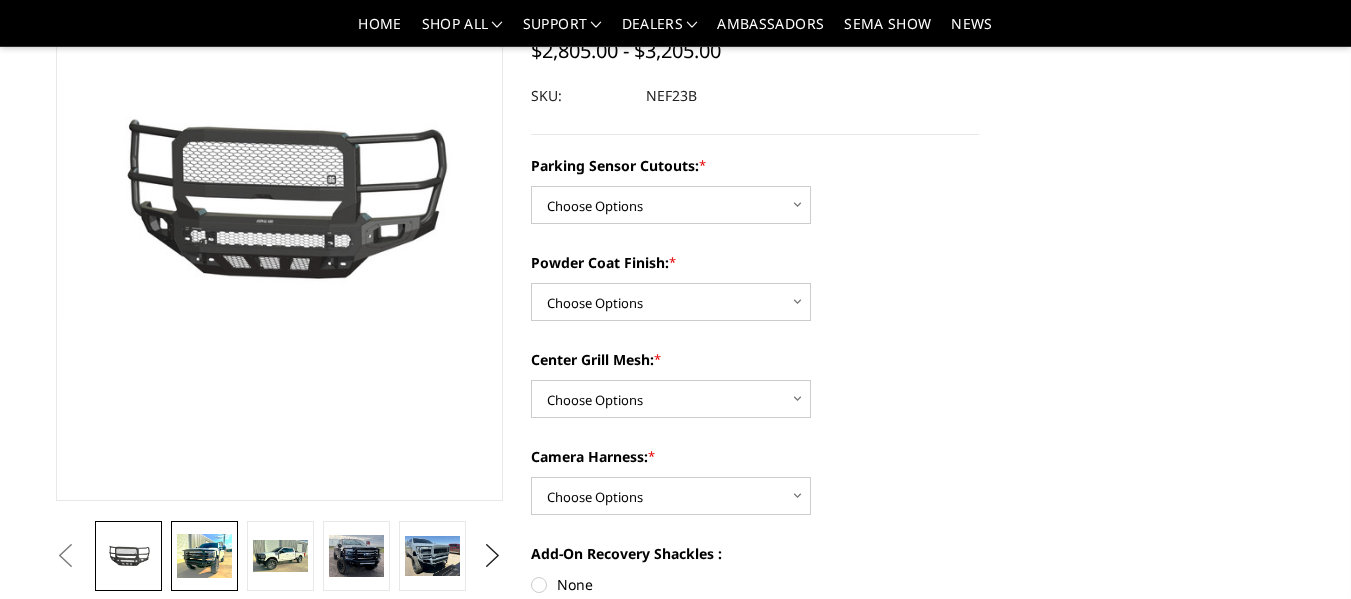 click at bounding box center [204, 556] 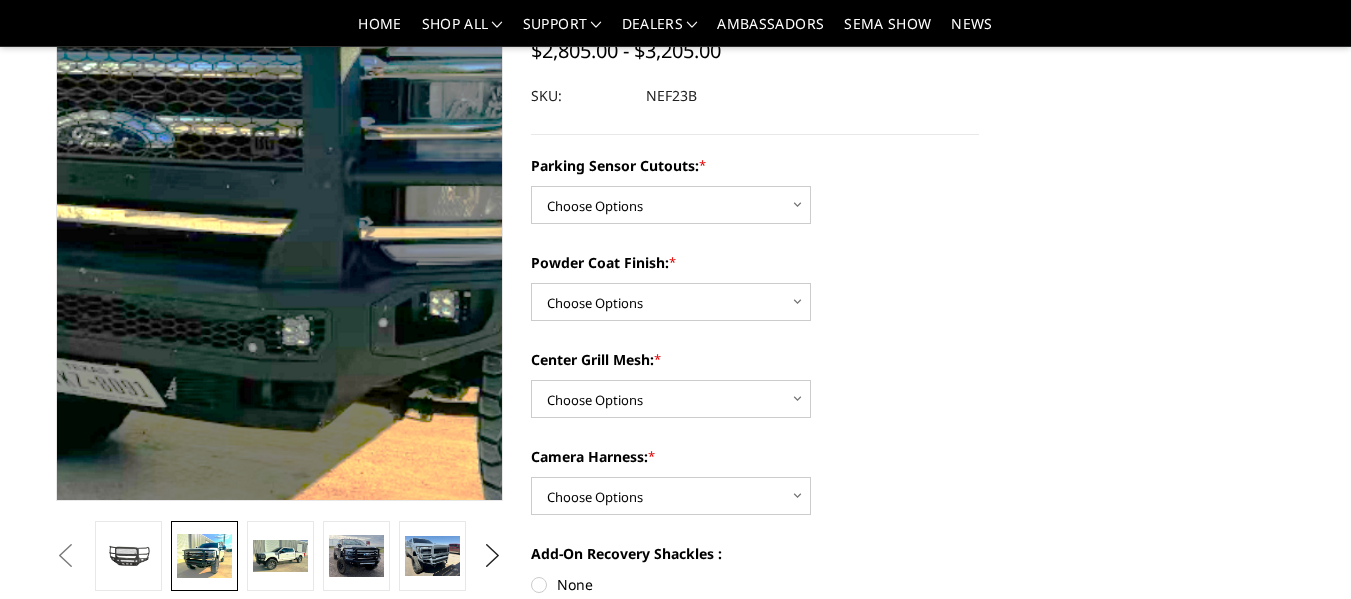 click at bounding box center [335, 147] 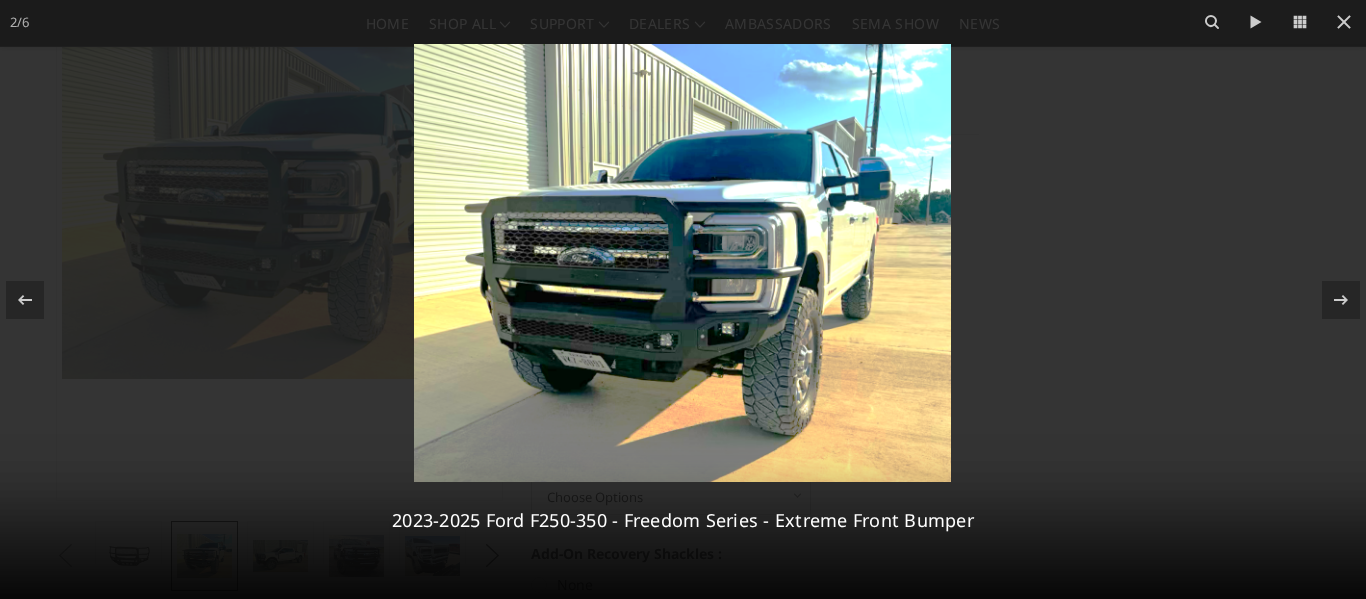 click at bounding box center (682, 263) 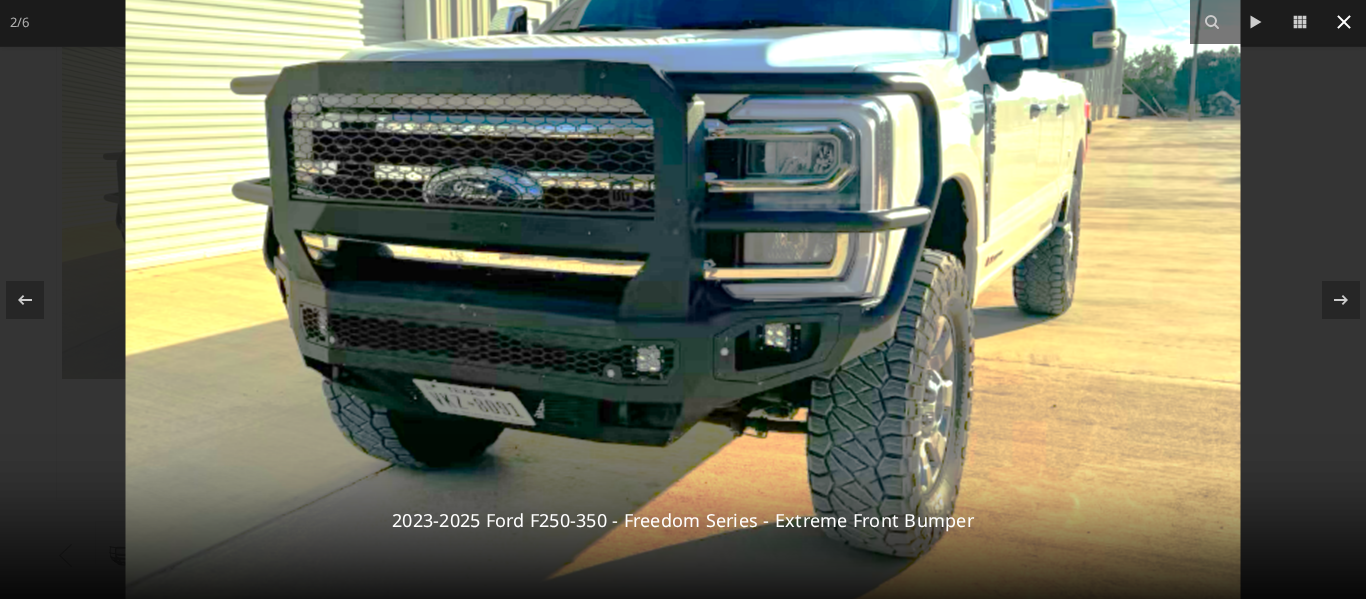 click on "2  /  6 2023-2025 Ford F250-350 - Freedom Series - Extreme Front Bumper" at bounding box center [683, 299] 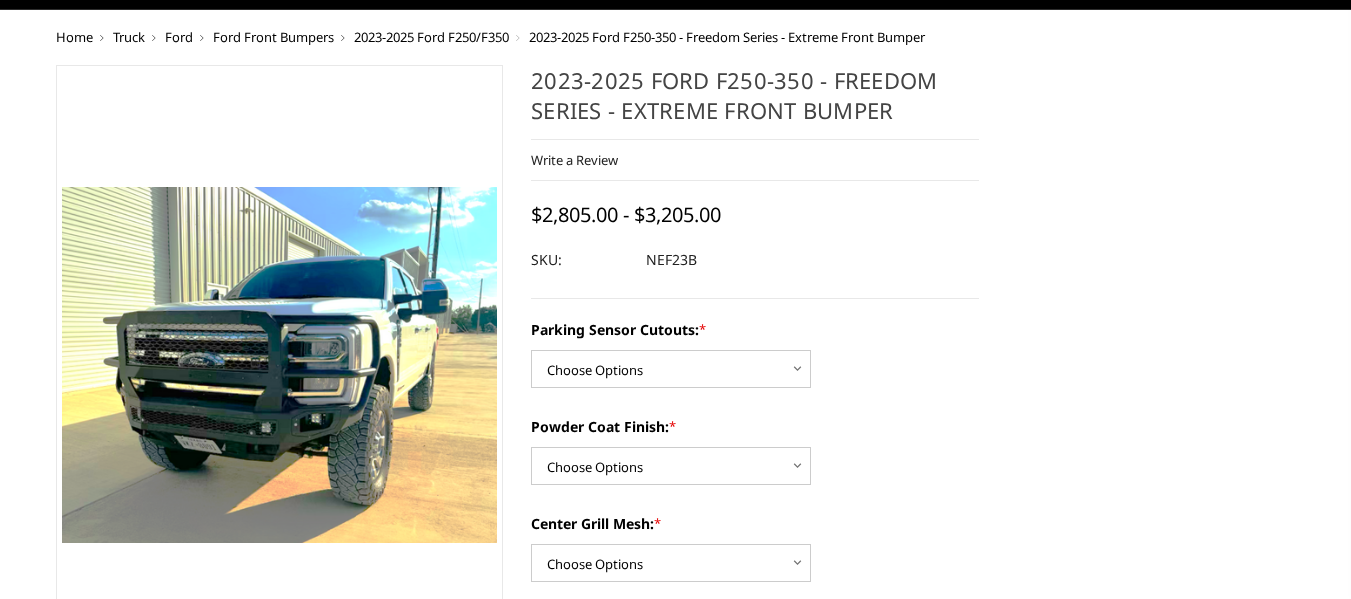 scroll, scrollTop: 0, scrollLeft: 0, axis: both 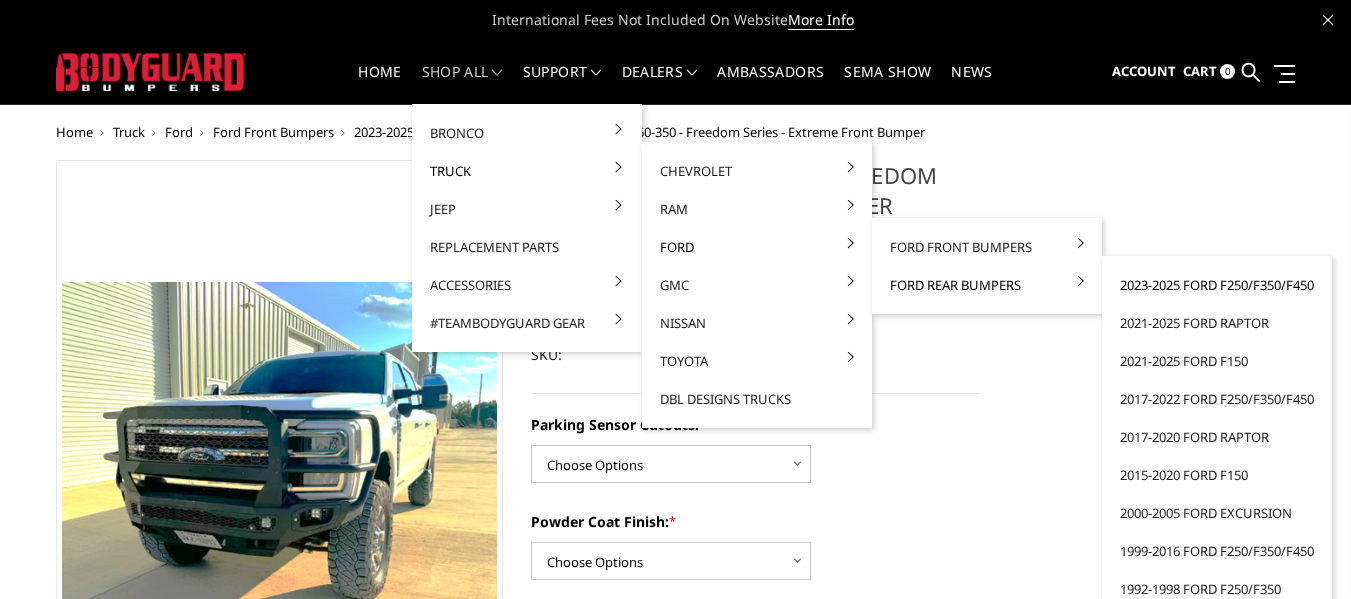click on "2023-2025 Ford F250/F350/F450" at bounding box center (1217, 285) 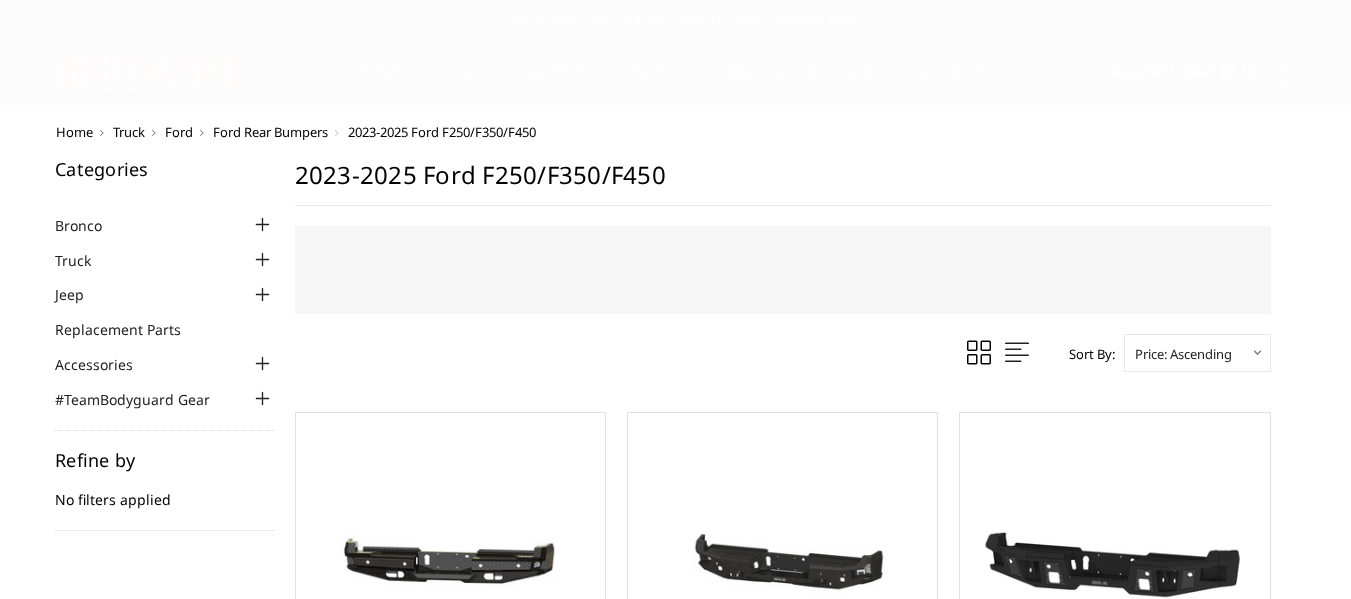 scroll, scrollTop: 0, scrollLeft: 0, axis: both 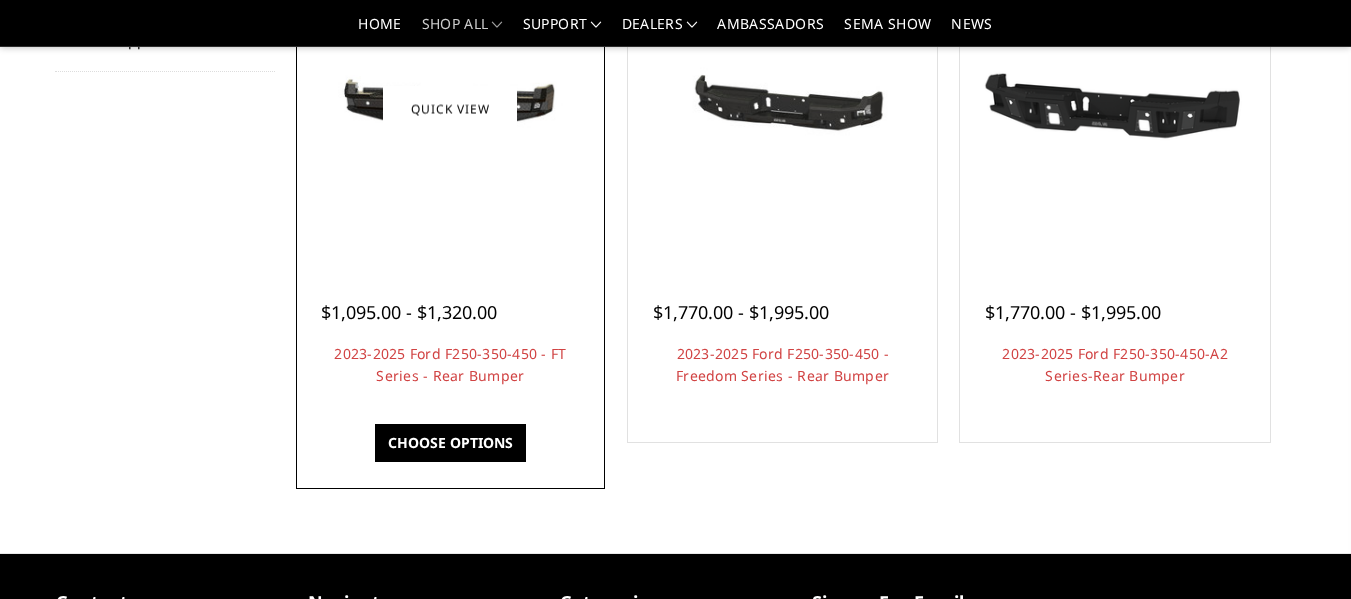 click at bounding box center [450, 109] 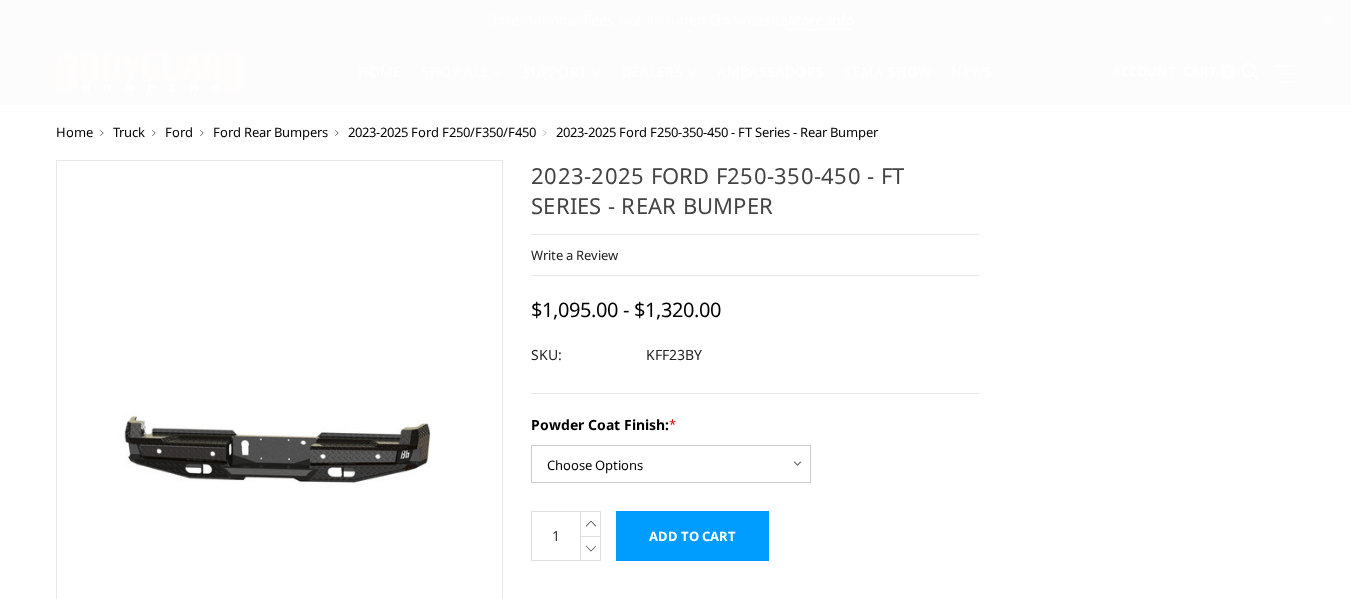 scroll, scrollTop: 0, scrollLeft: 0, axis: both 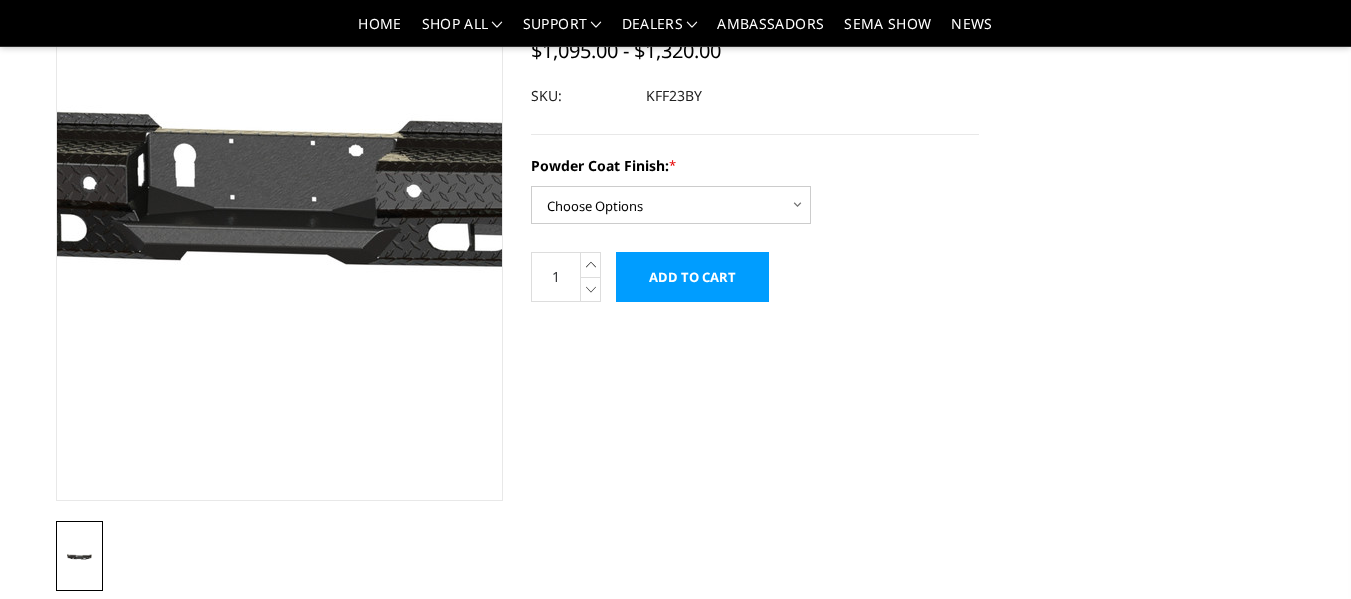 click at bounding box center (286, 201) 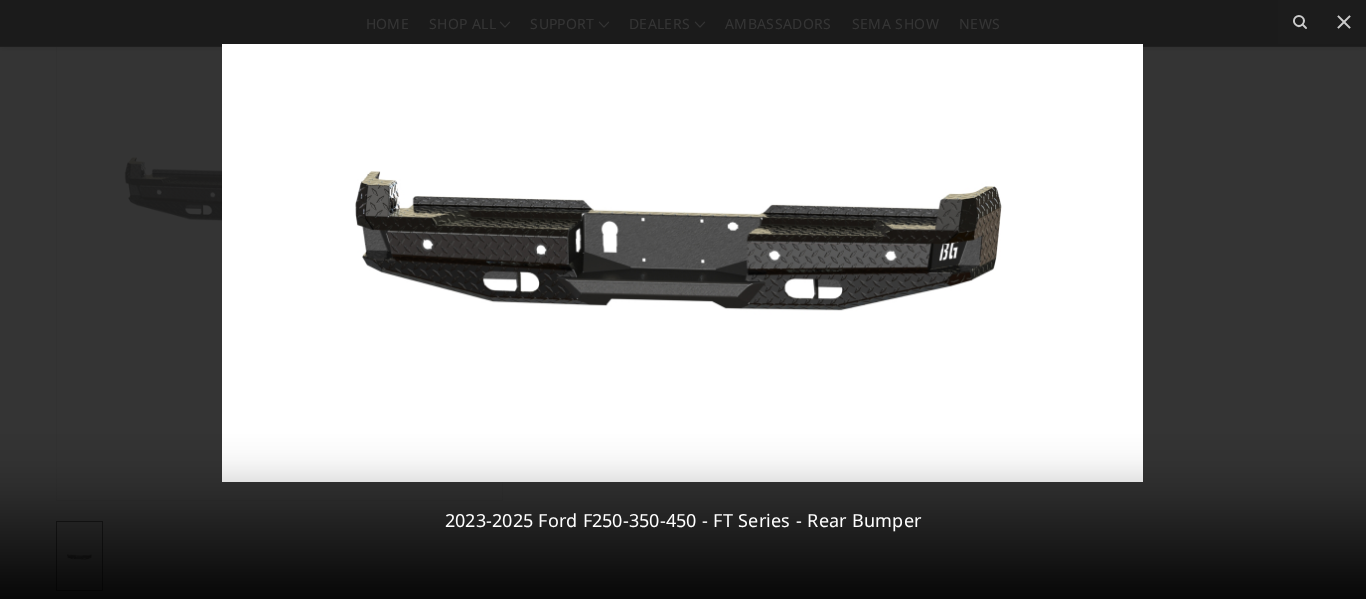 click at bounding box center (682, 263) 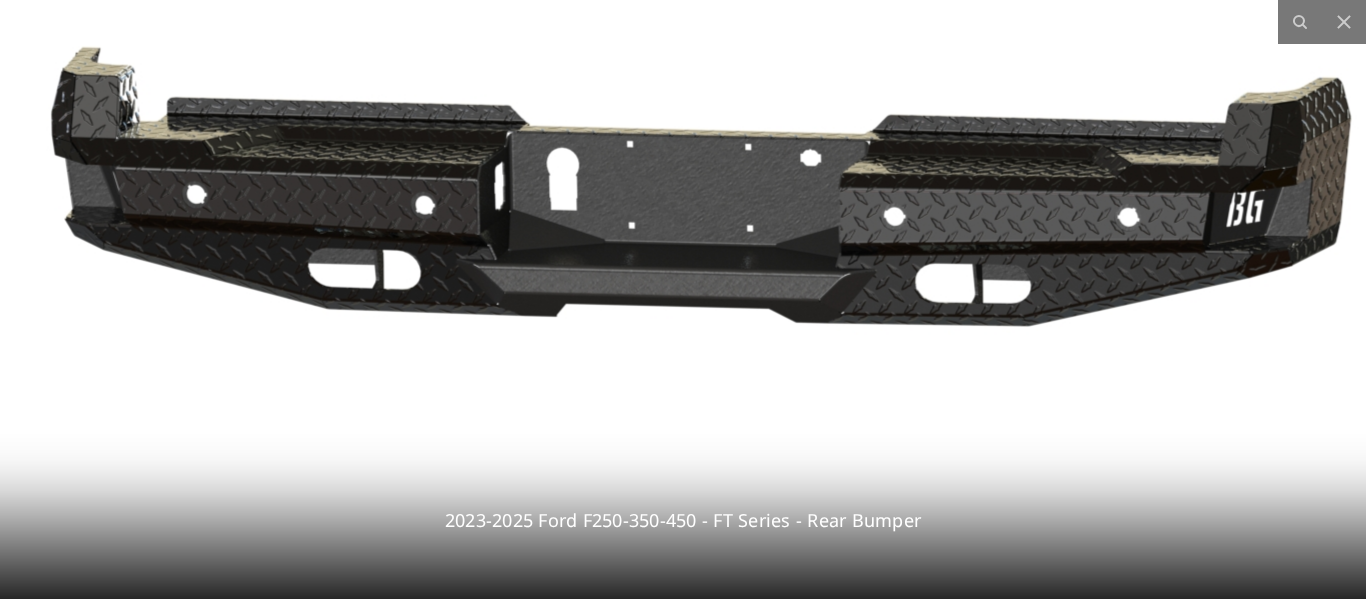 drag, startPoint x: 123, startPoint y: 256, endPoint x: 250, endPoint y: 251, distance: 127.09839 